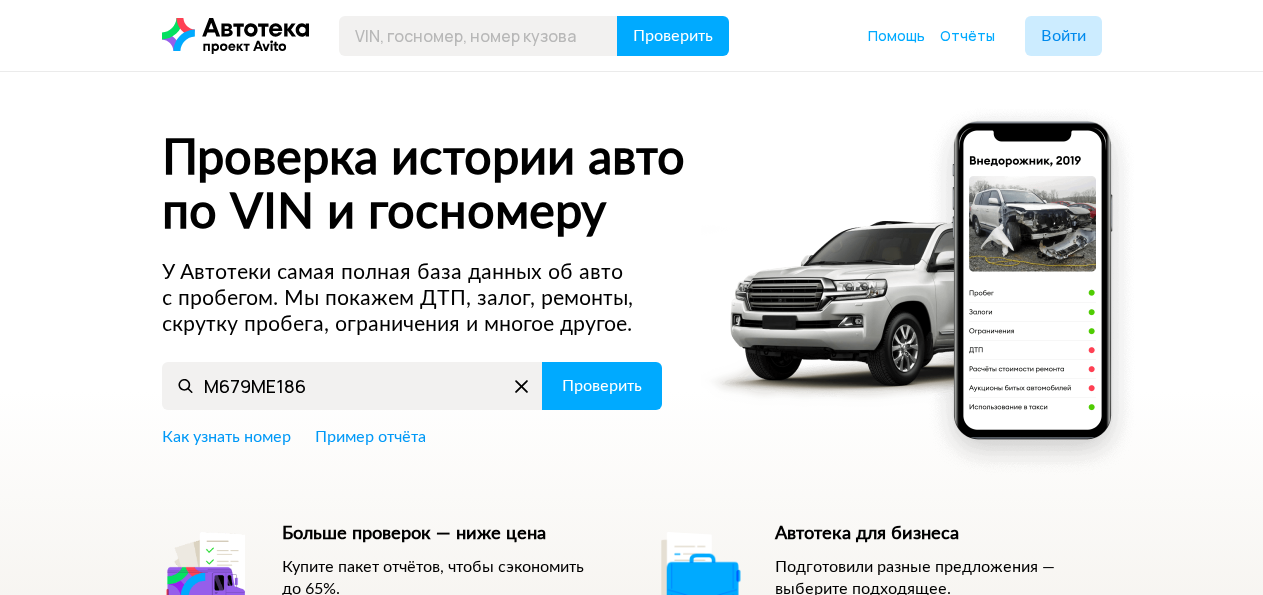 scroll, scrollTop: 0, scrollLeft: 0, axis: both 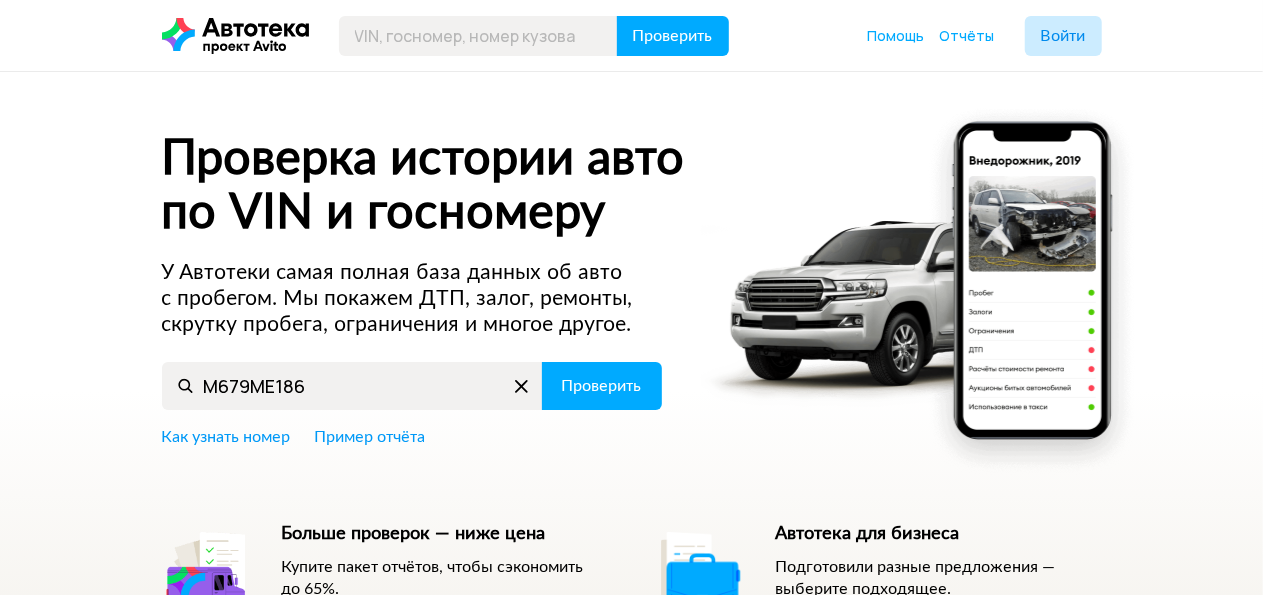 click on "Проверка истории авто по VIN и госномеру У Автотеки самая полная база данных об авто с пробегом. Мы покажем ДТП, залог, ремонты, скрутку пробега, ограничения и многое другое. М679МЕ186 Проверить Как узнать номер Пример отчёта Больше проверок — ниже цена Купите пакет отчётов, чтобы сэкономить до 65%. Купить пакет Автотека для бизнеса Подготовили разные предложения — выберите подходящее. Узнать о возможностях" at bounding box center (631, 397) 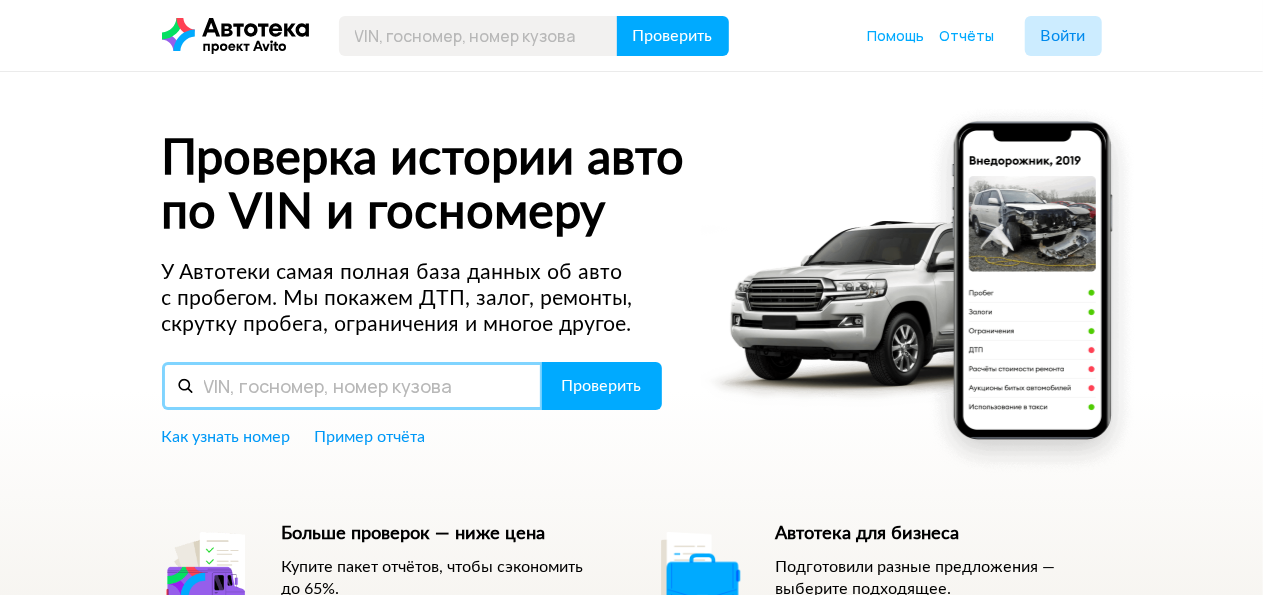 paste on "[US_VEHICLE_IDENTIFICATION_NUMBER]" 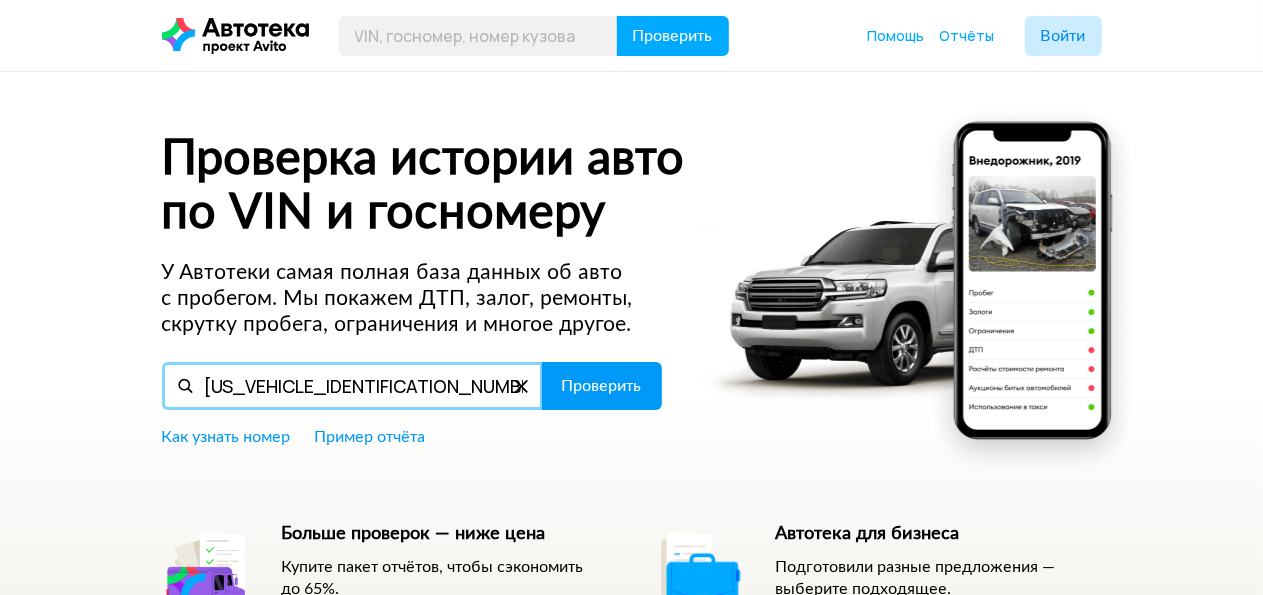 type on "[US_VEHICLE_IDENTIFICATION_NUMBER]" 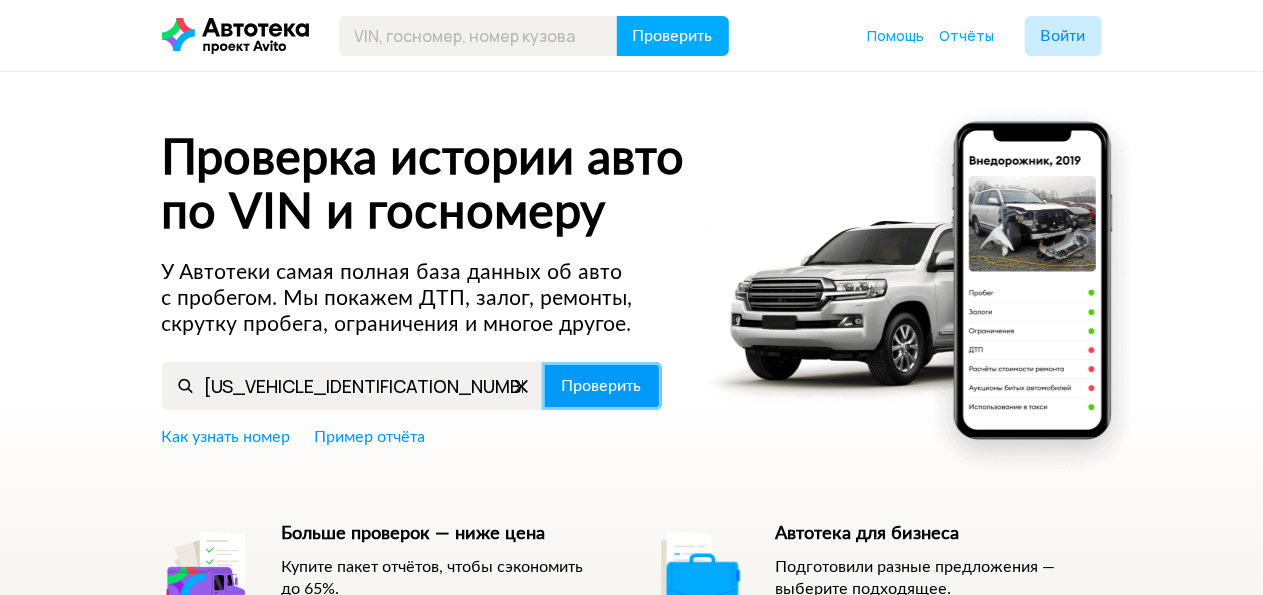 click on "Проверить" at bounding box center (602, 386) 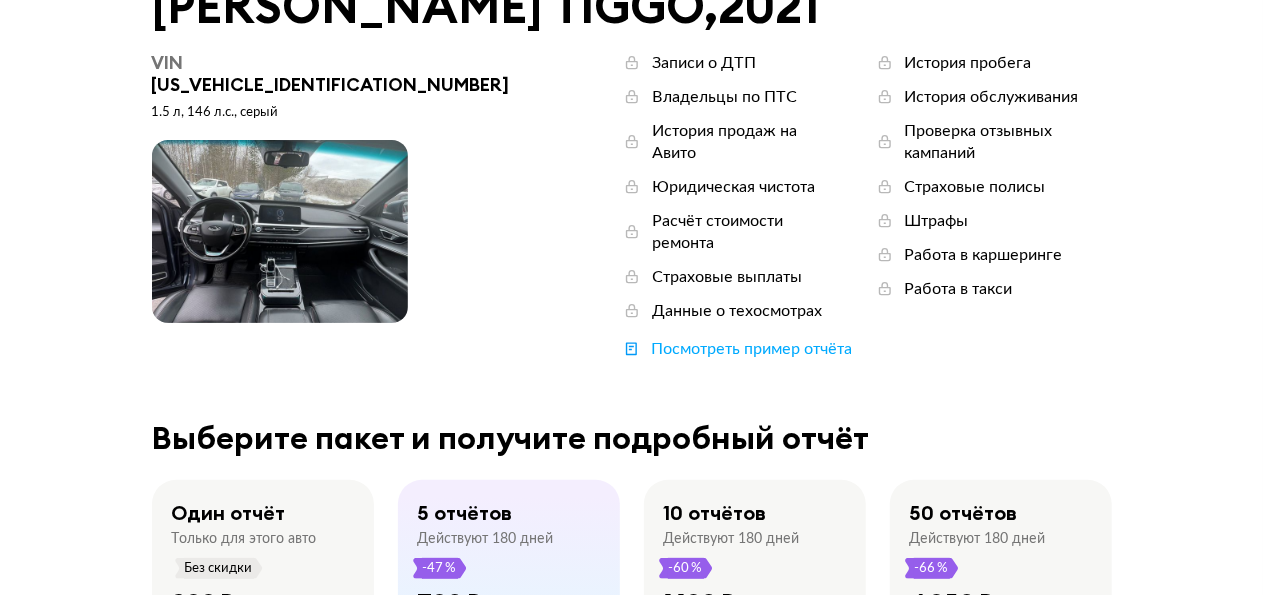 scroll, scrollTop: 300, scrollLeft: 0, axis: vertical 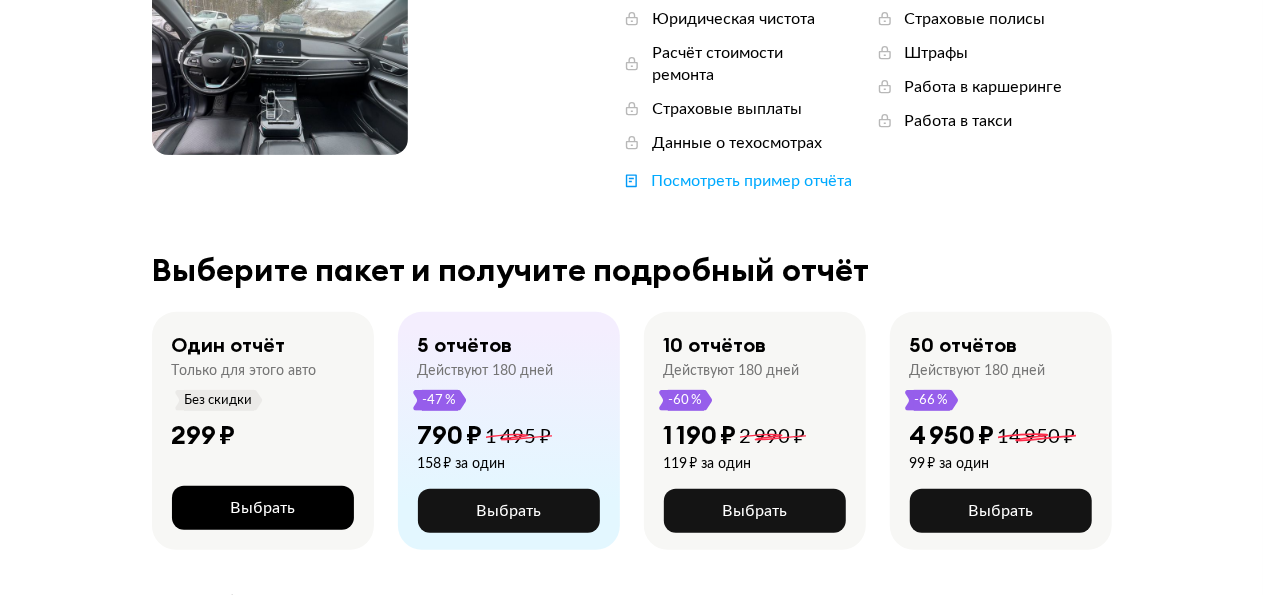 click on "Выбрать" at bounding box center (262, 508) 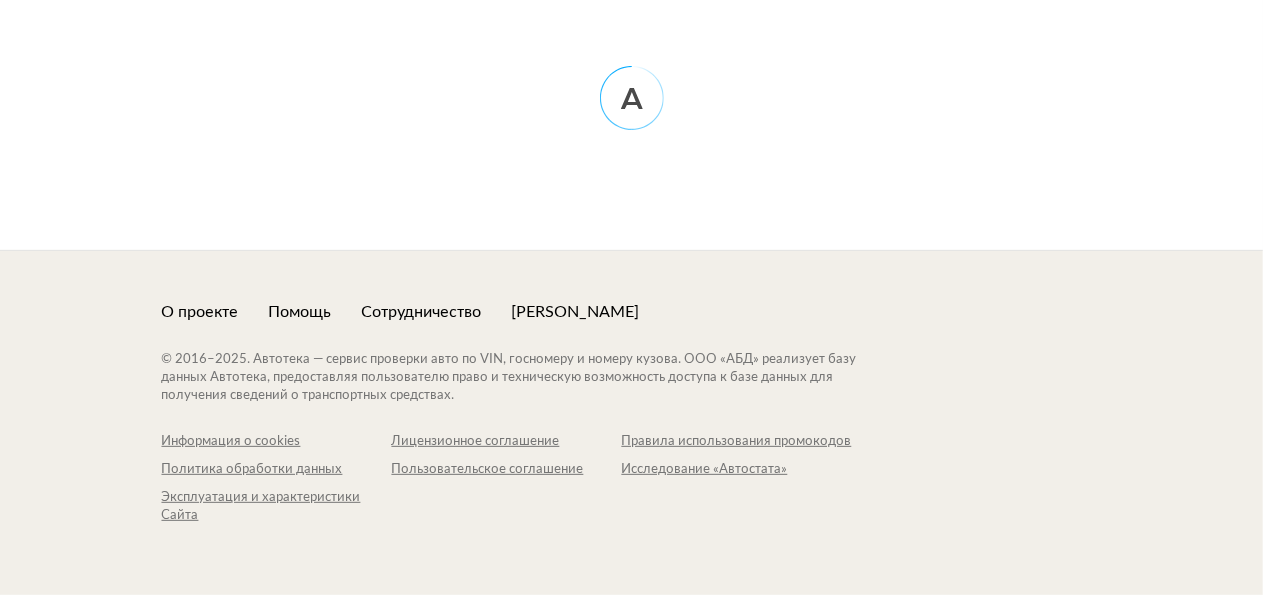 scroll, scrollTop: 0, scrollLeft: 0, axis: both 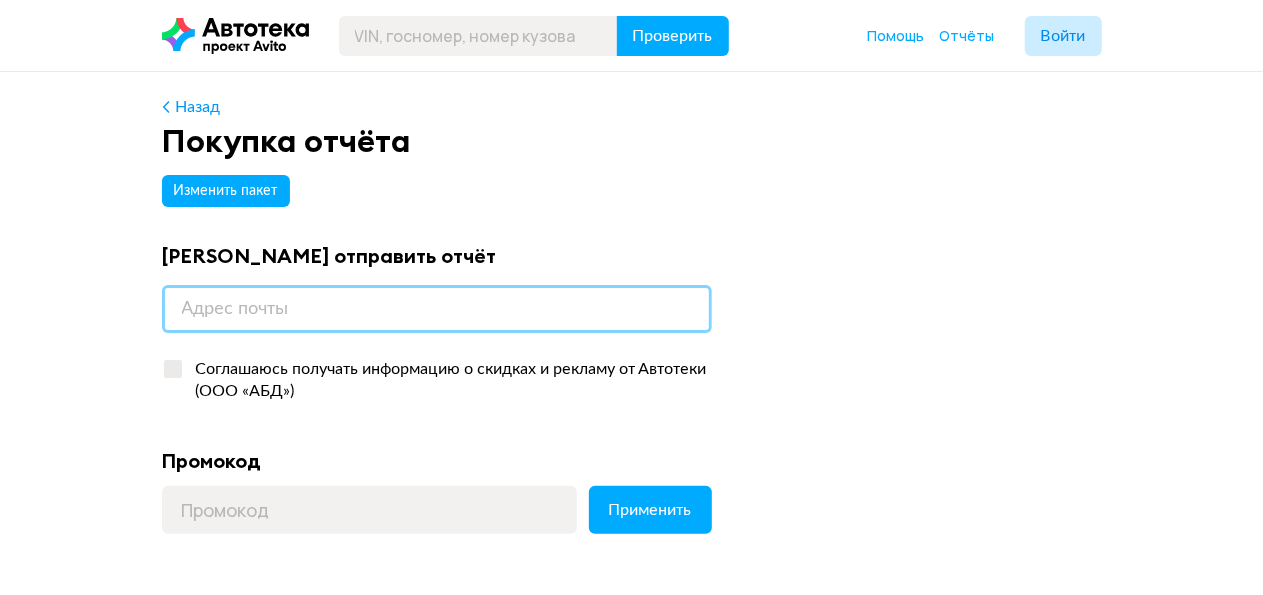 click at bounding box center [437, 309] 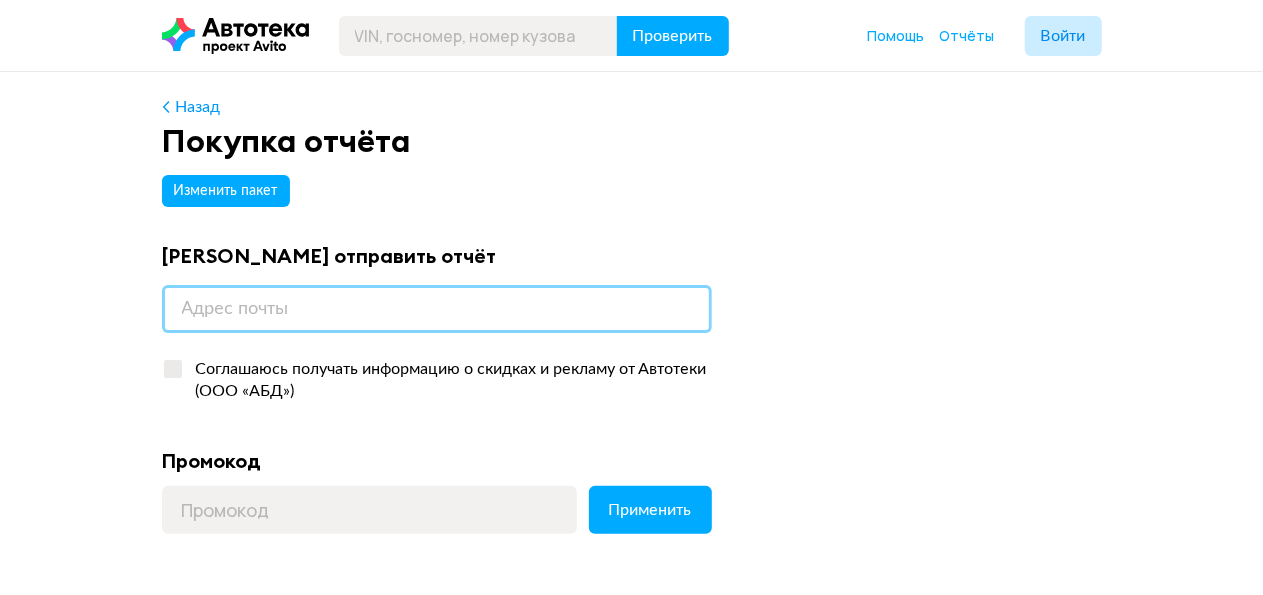 type on "[EMAIL_ADDRESS][DOMAIN_NAME]" 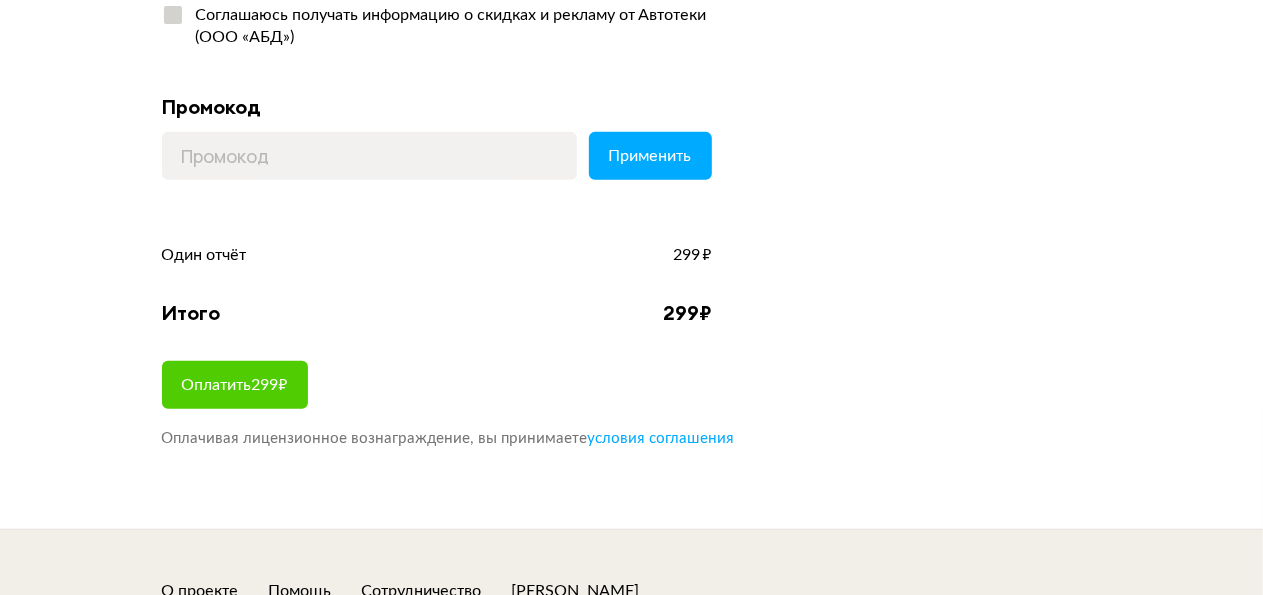 scroll, scrollTop: 400, scrollLeft: 0, axis: vertical 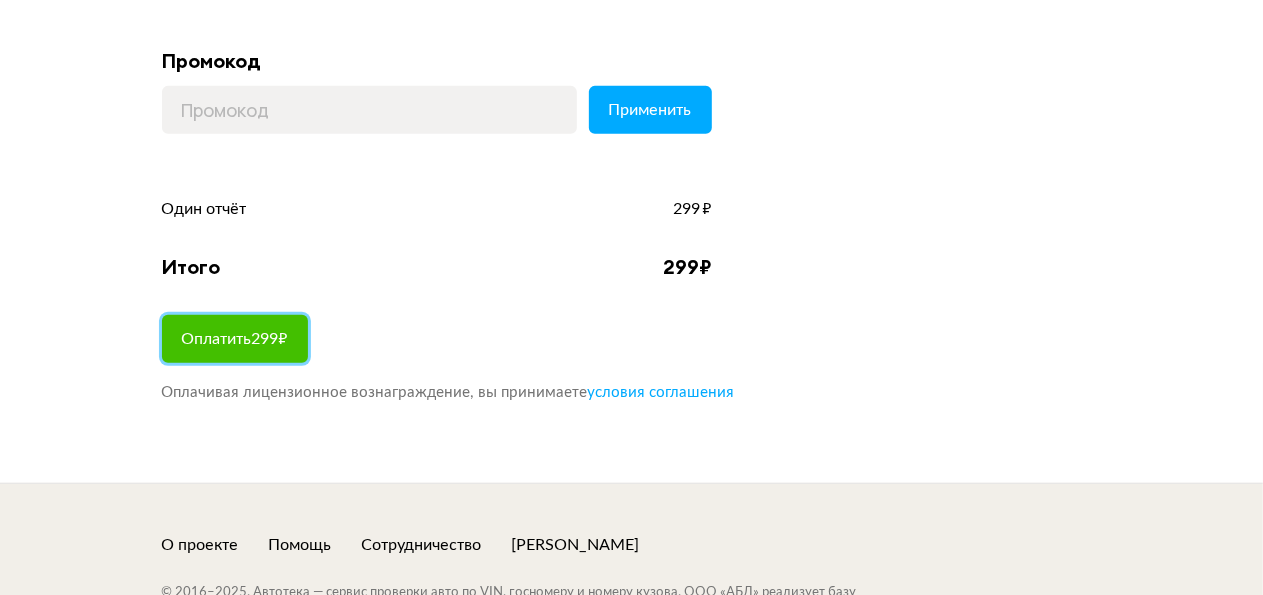 click on "Оплатить  299  ₽" at bounding box center [235, 339] 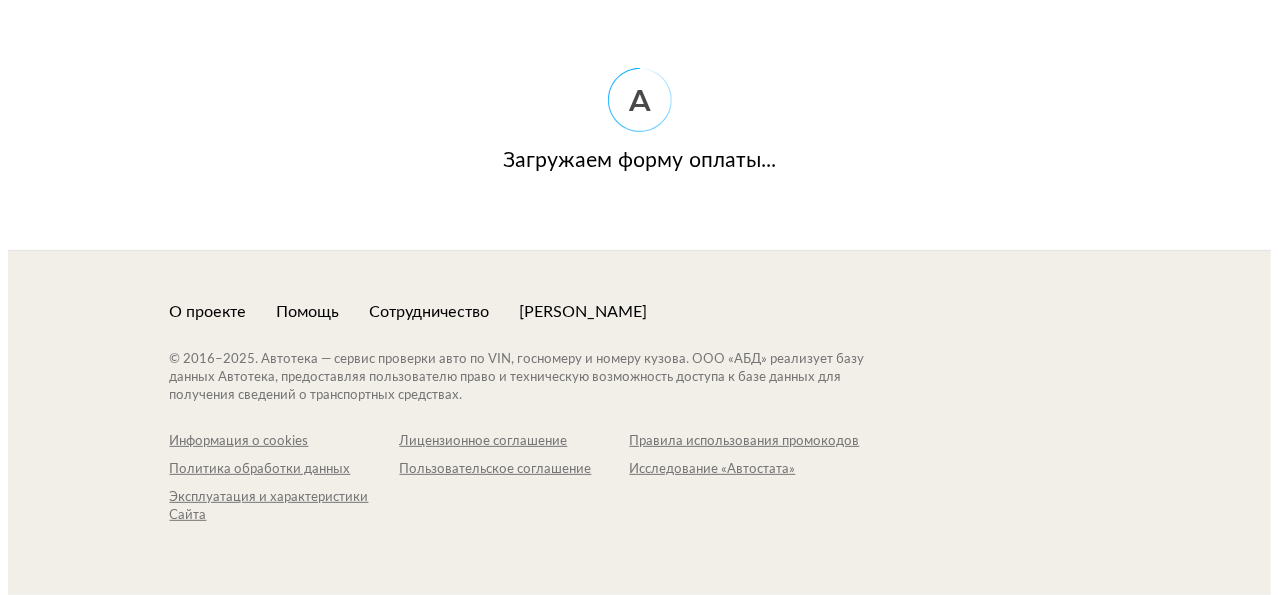 scroll, scrollTop: 0, scrollLeft: 0, axis: both 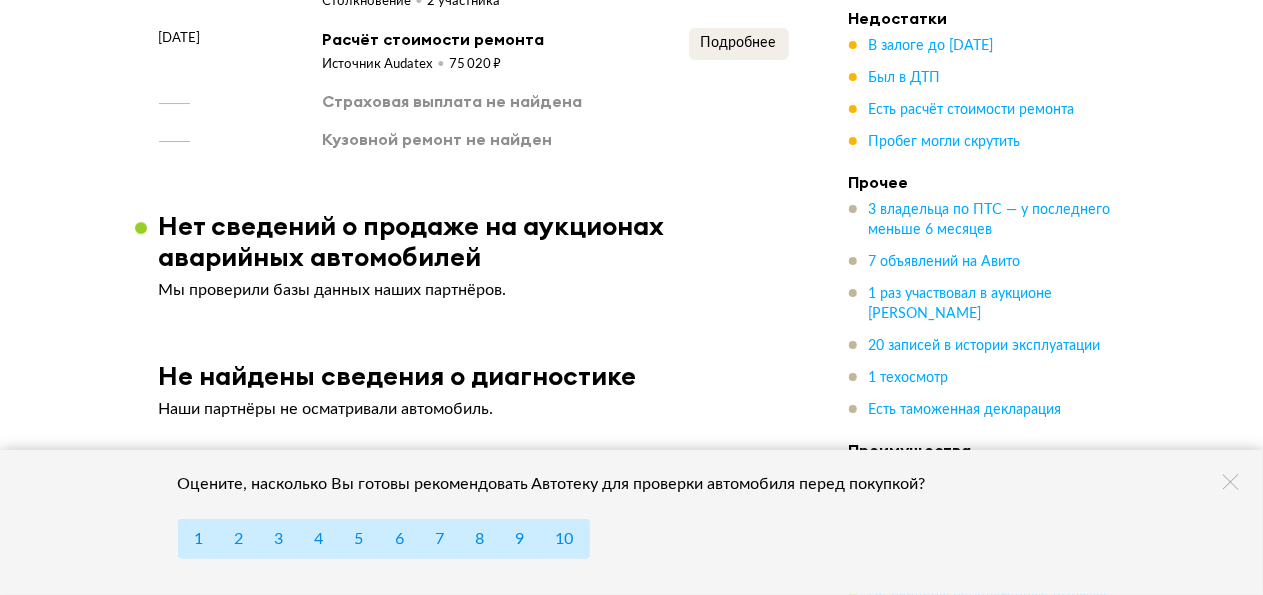 click at bounding box center [1231, 482] 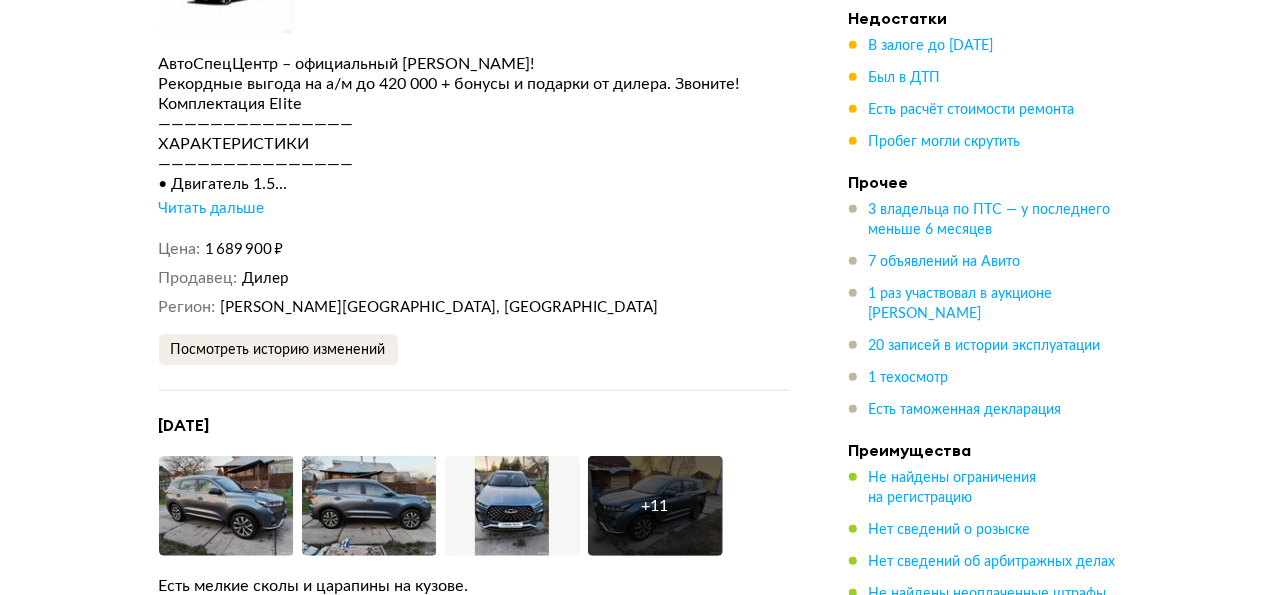 scroll, scrollTop: 4600, scrollLeft: 0, axis: vertical 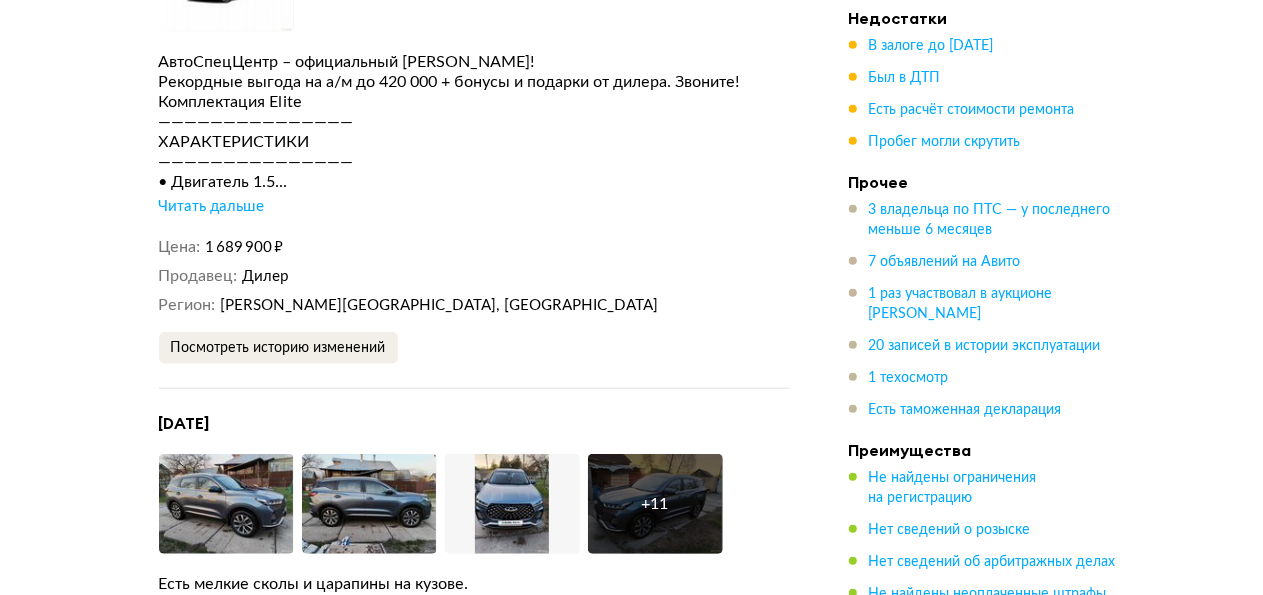 click on "25 июня 2021 года Увеличить фото АвтоСпецЦентр – официальный дилер Chery! Рекордные выгода на а/м до 420 000 + бонусы и подарки от дилера. Звоните! Комплектация Elite ——————————————— ХАРАКТЕРИСТИКИ ——————————————— • Двигатель 1.5... Читать дальше Цена 1 689 900 ₽ Продавец Дилер Регион Московская область, Химки Посмотреть историю изменений" at bounding box center (474, 140) 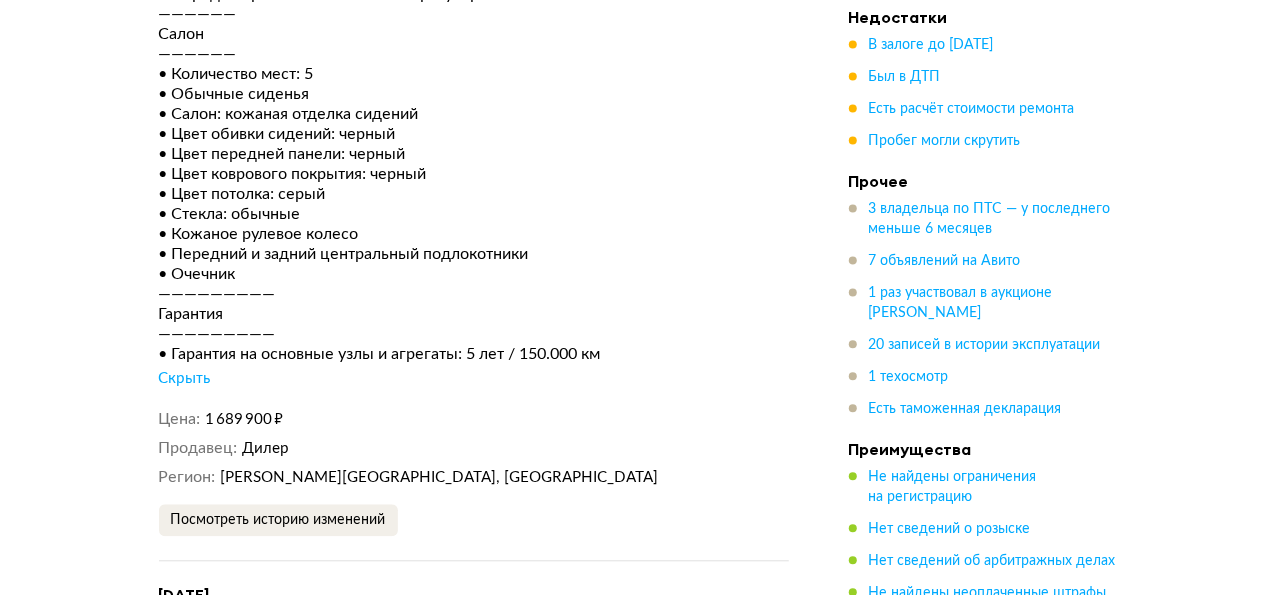 scroll, scrollTop: 5900, scrollLeft: 0, axis: vertical 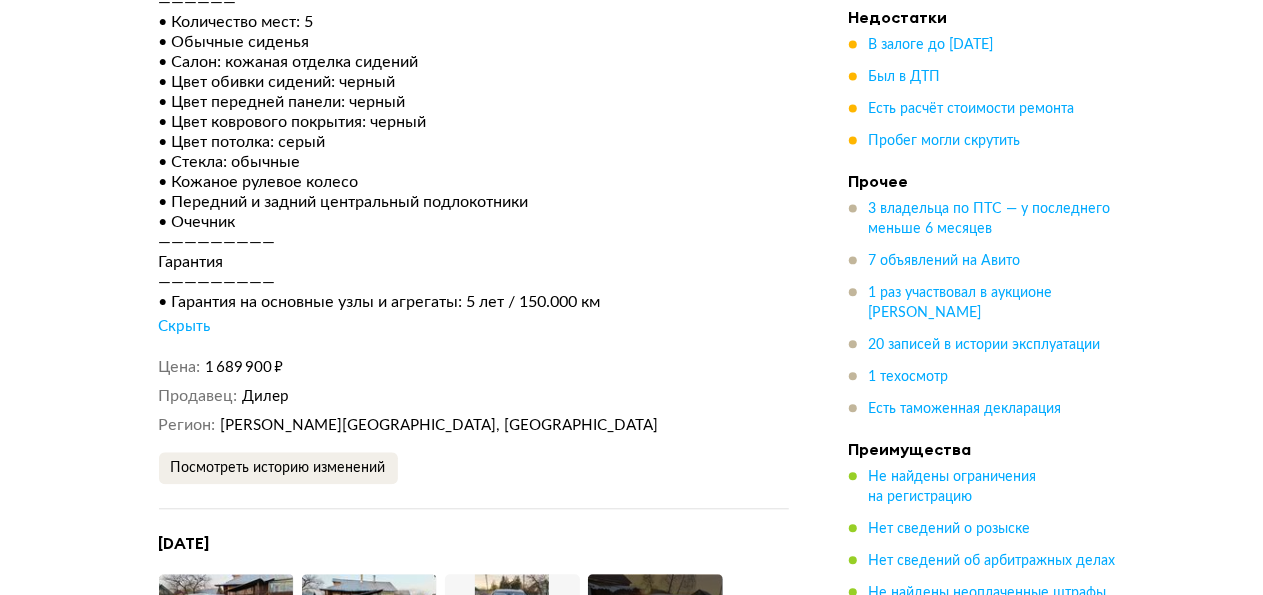 click on "Скрыть" at bounding box center (185, 327) 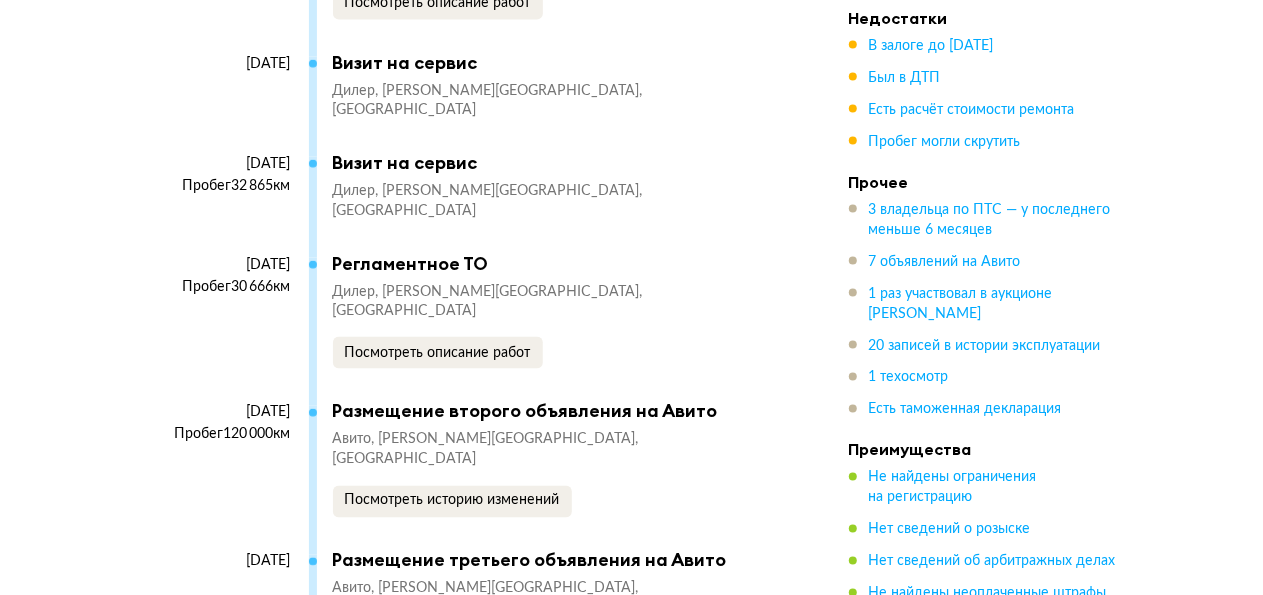 scroll, scrollTop: 9300, scrollLeft: 0, axis: vertical 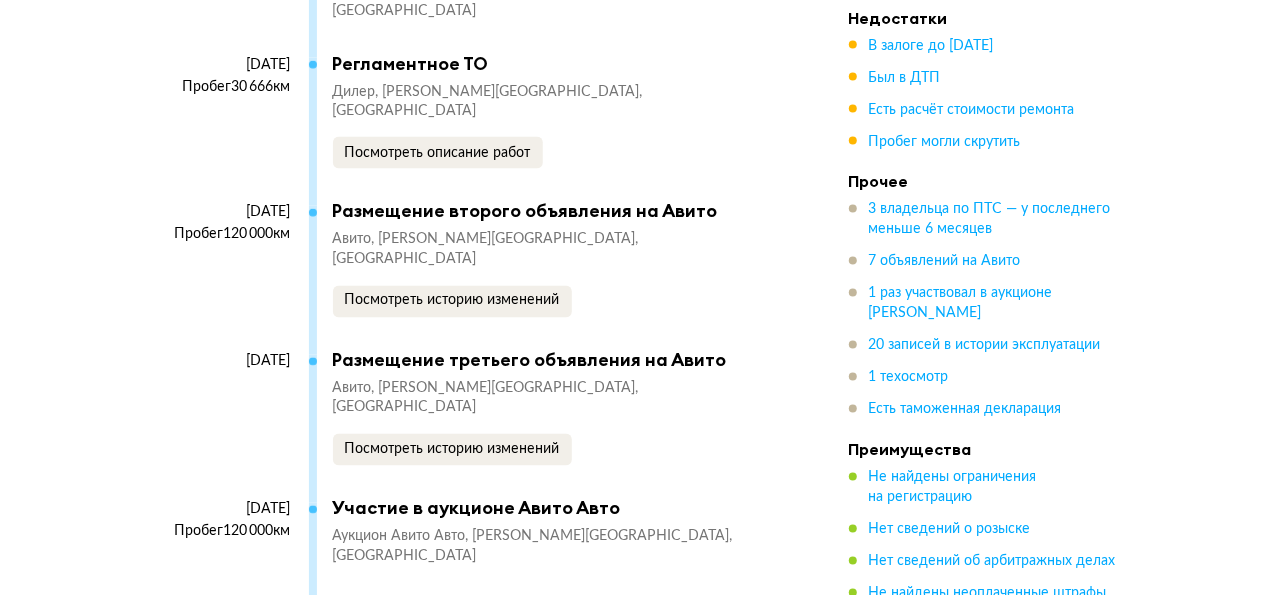 click on "30 мая 2024" at bounding box center [225, 510] 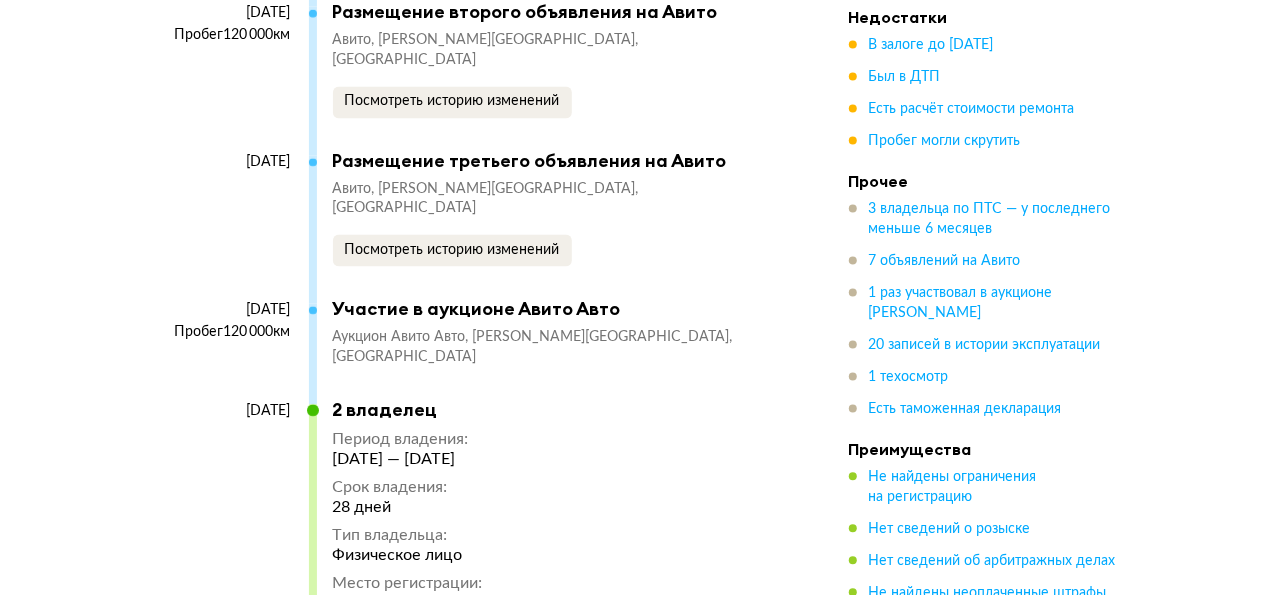 scroll, scrollTop: 9700, scrollLeft: 0, axis: vertical 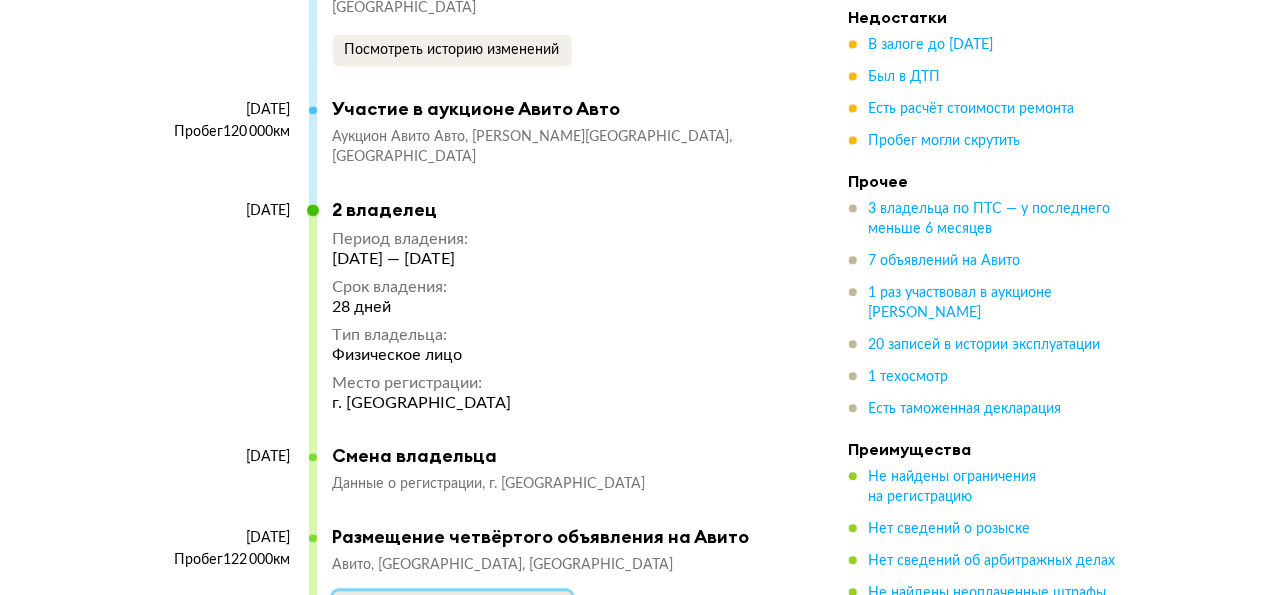 click on "Посмотреть историю изменений" at bounding box center (452, 607) 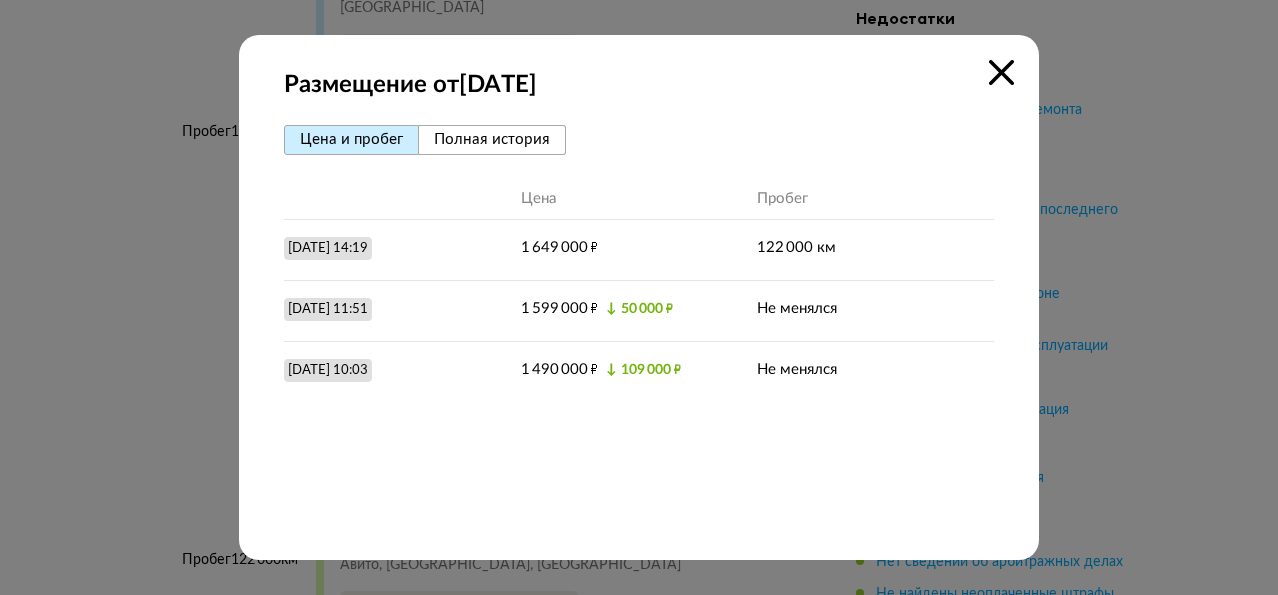 click at bounding box center (1001, 72) 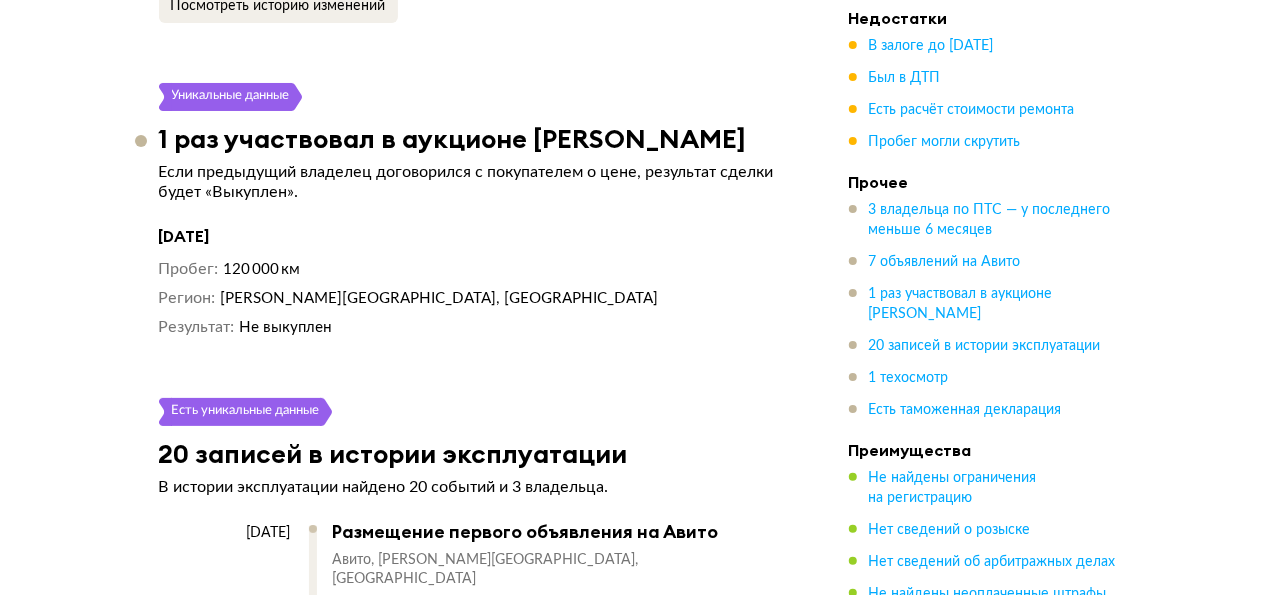 scroll, scrollTop: 7500, scrollLeft: 0, axis: vertical 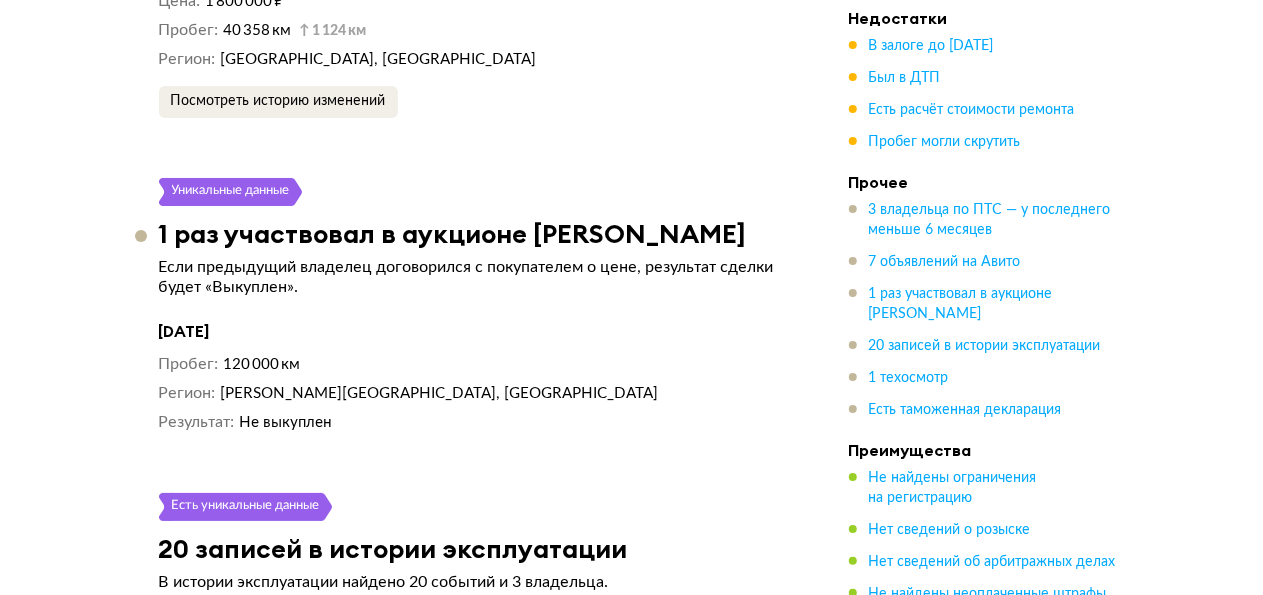 click on "Уникальные данные" at bounding box center (231, 192) 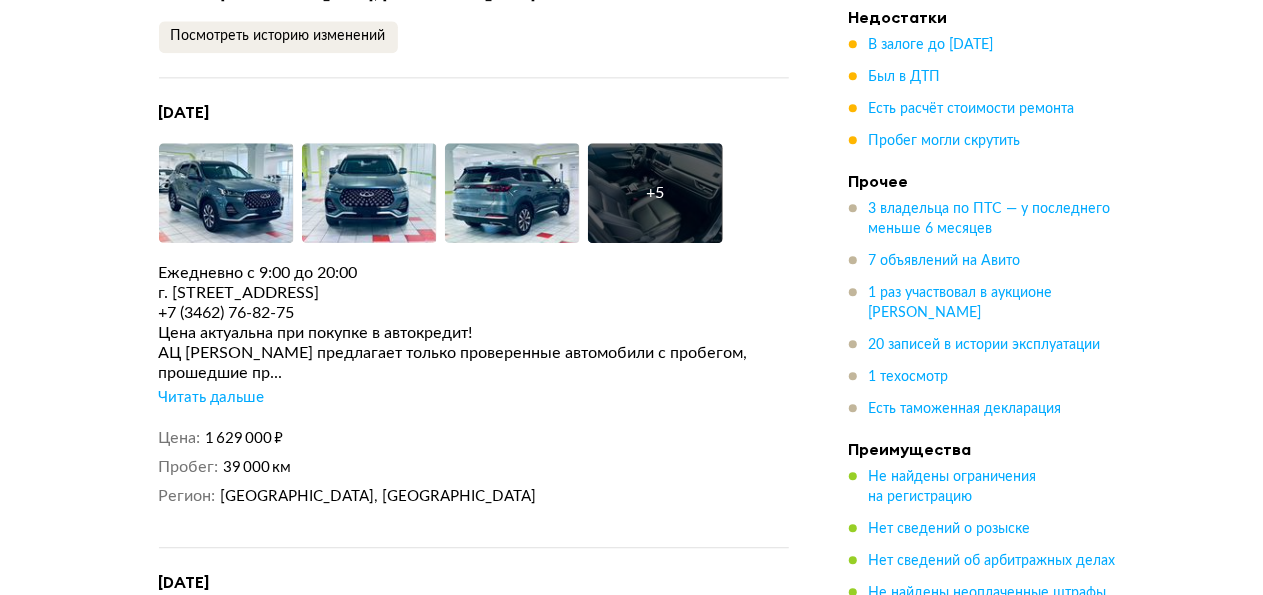 scroll, scrollTop: 6300, scrollLeft: 0, axis: vertical 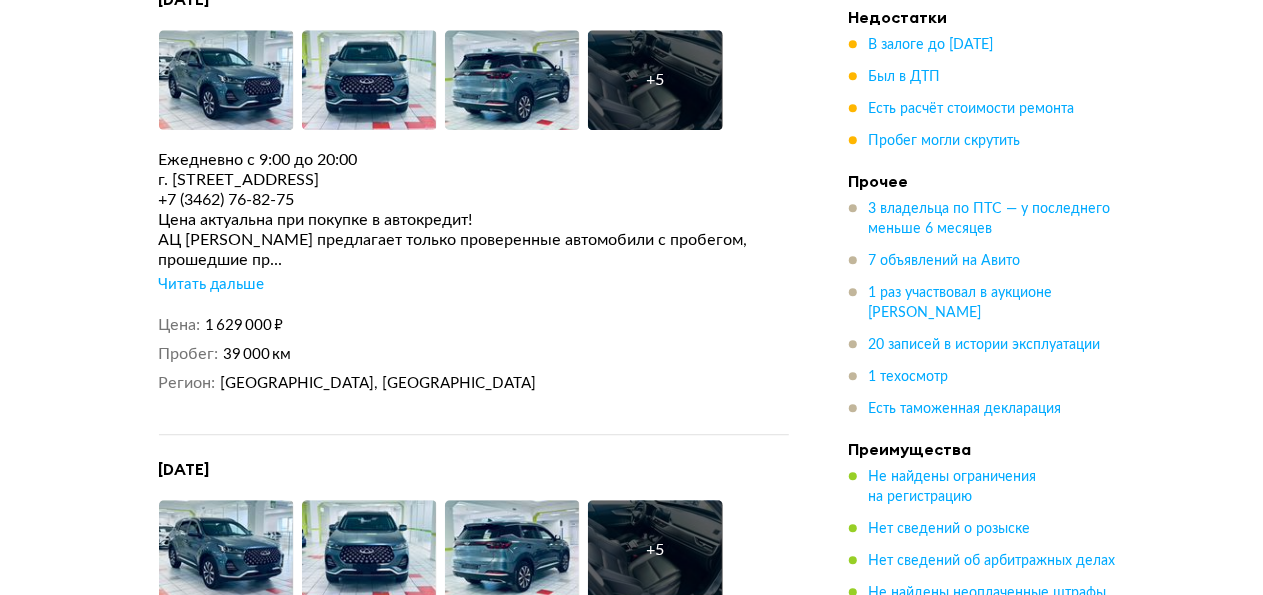 click on "Читать дальше" at bounding box center [212, 285] 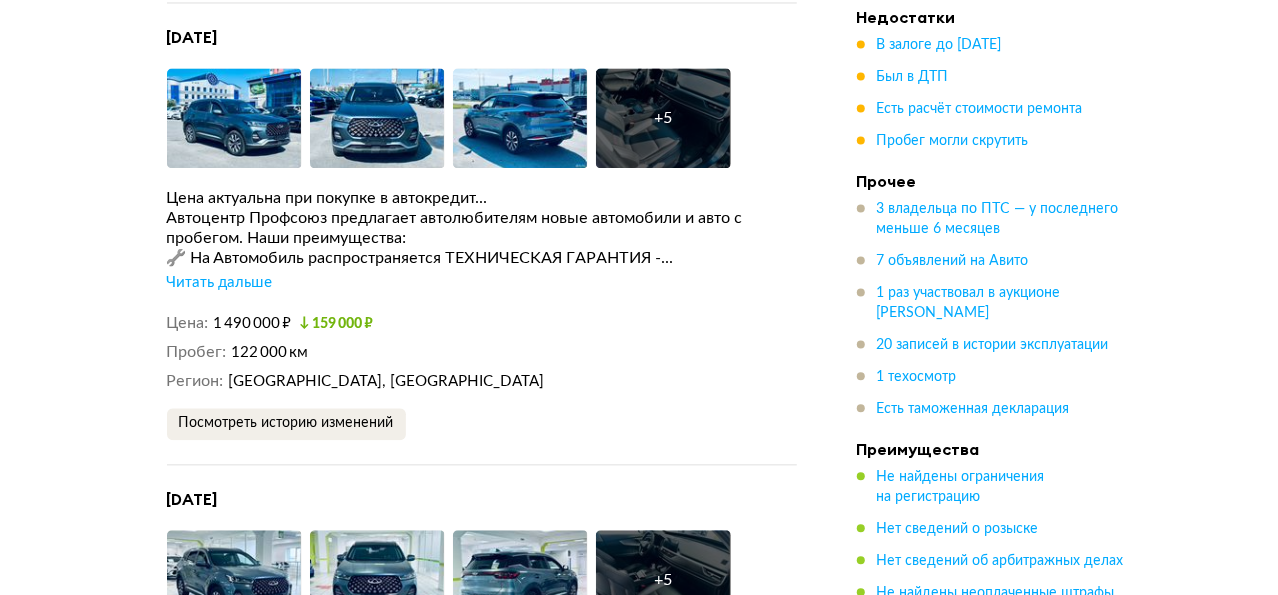 scroll, scrollTop: 5700, scrollLeft: 0, axis: vertical 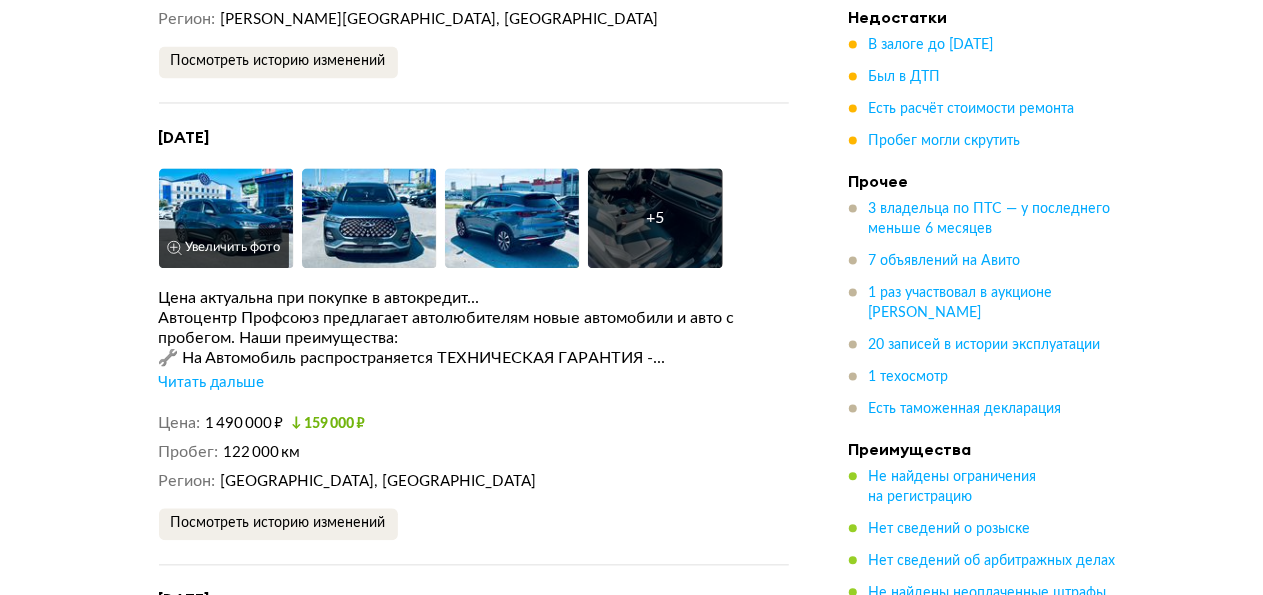 click at bounding box center [226, 218] 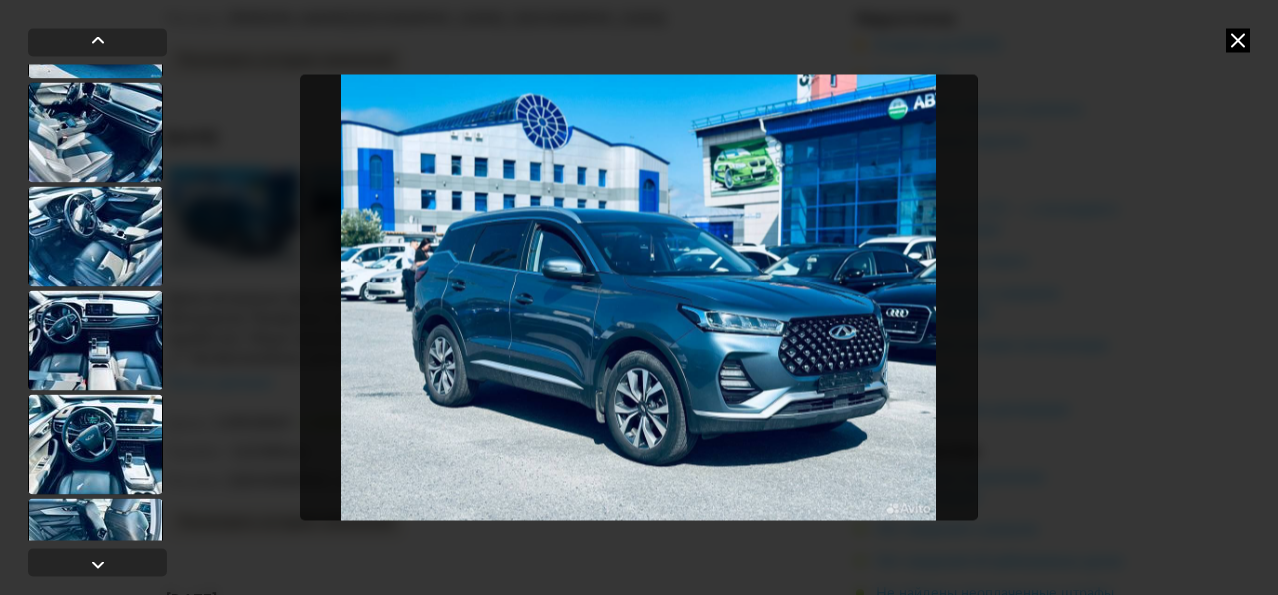scroll, scrollTop: 300, scrollLeft: 0, axis: vertical 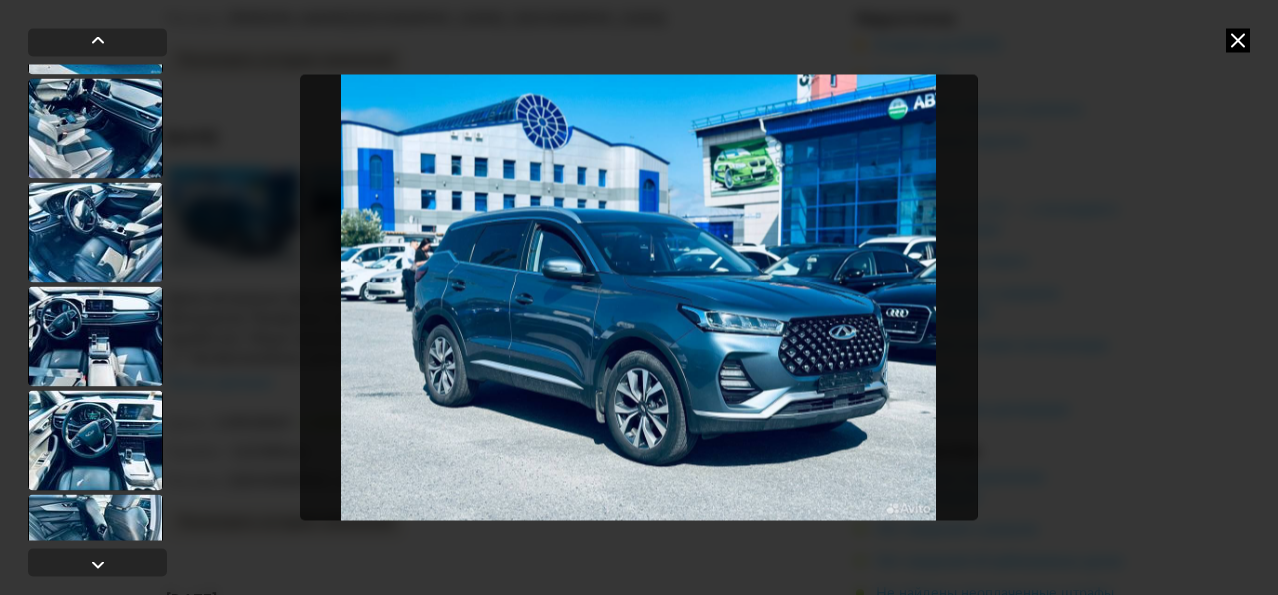 click at bounding box center [95, 336] 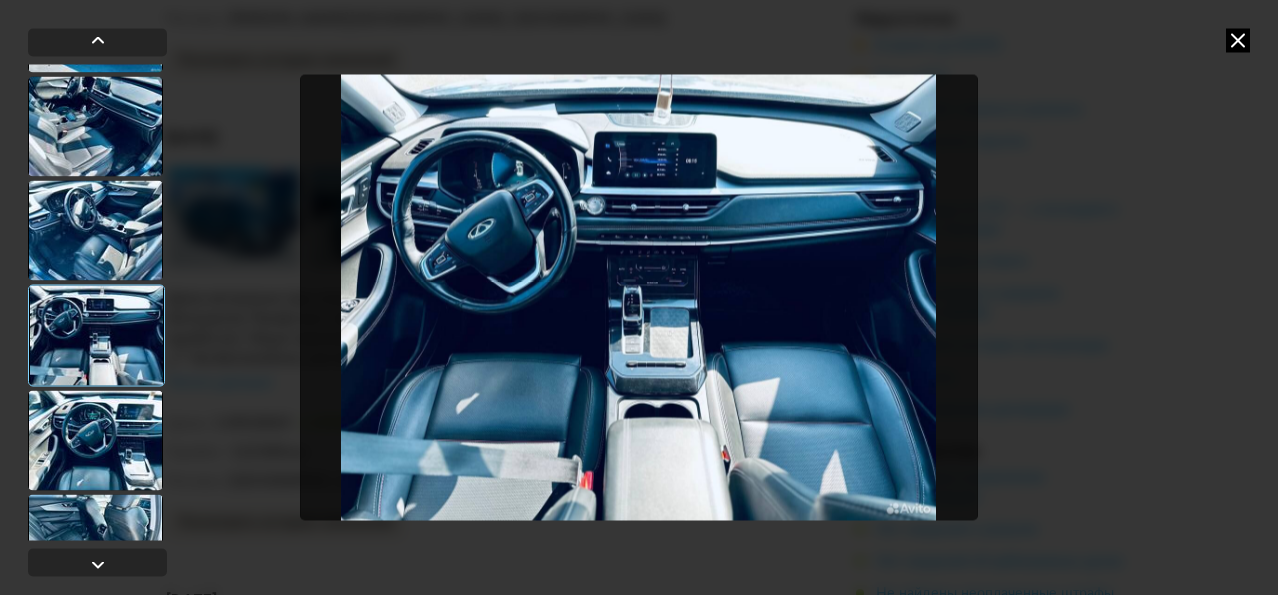 scroll, scrollTop: 298, scrollLeft: 0, axis: vertical 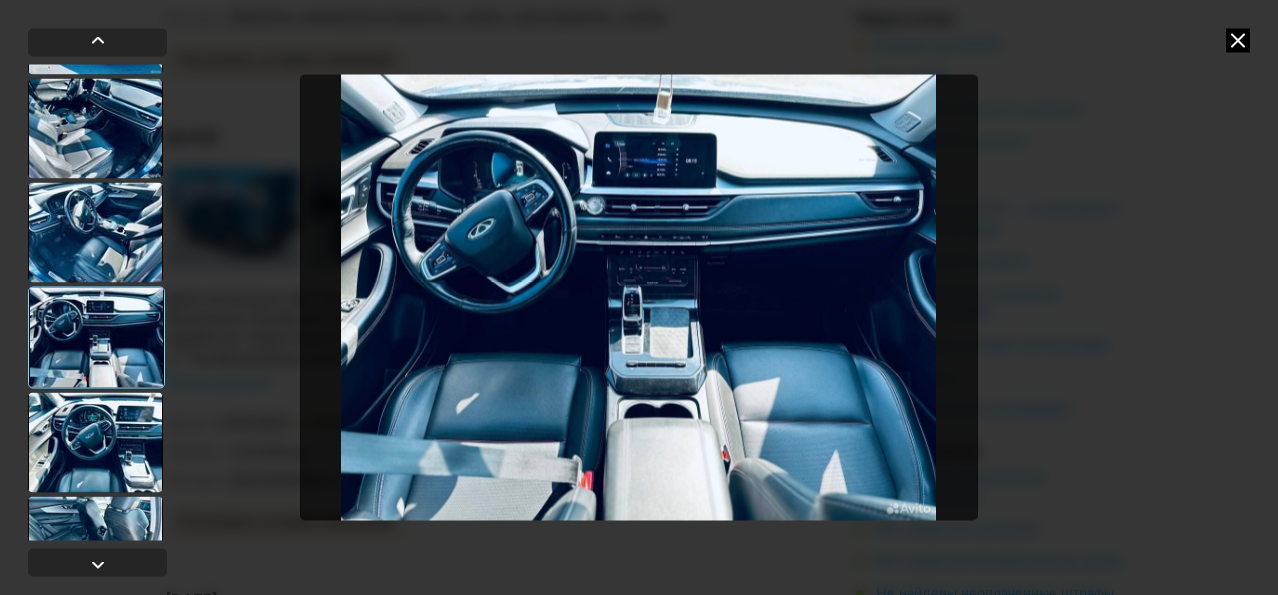 click at bounding box center (638, 297) 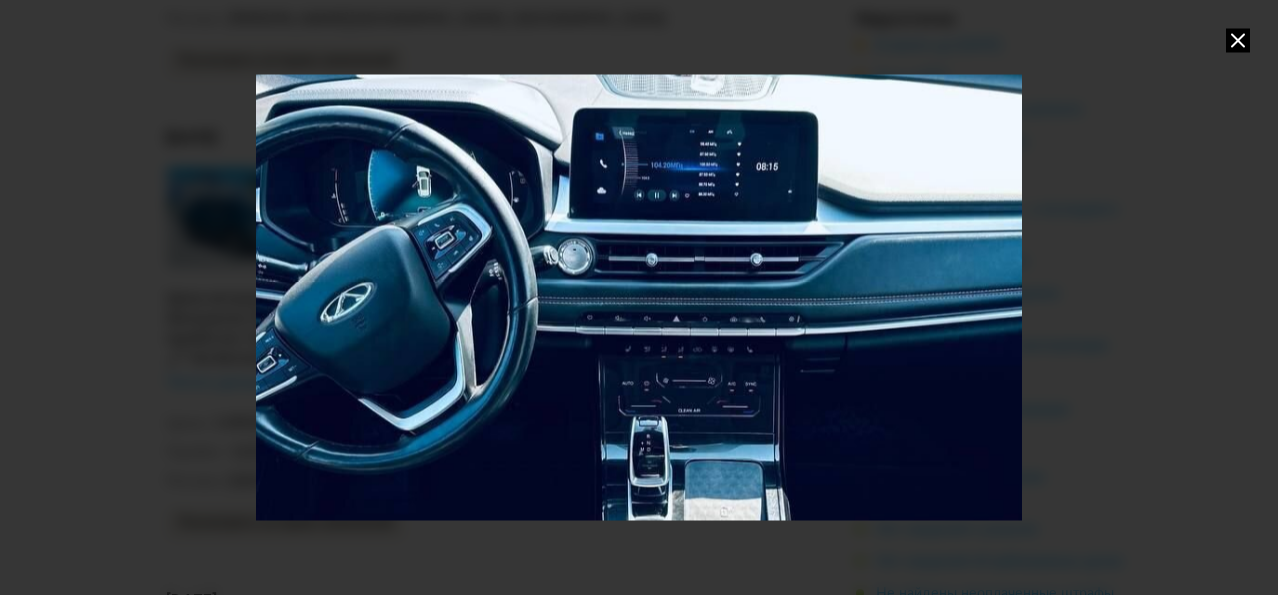 drag, startPoint x: 409, startPoint y: 158, endPoint x: 431, endPoint y: 301, distance: 144.6824 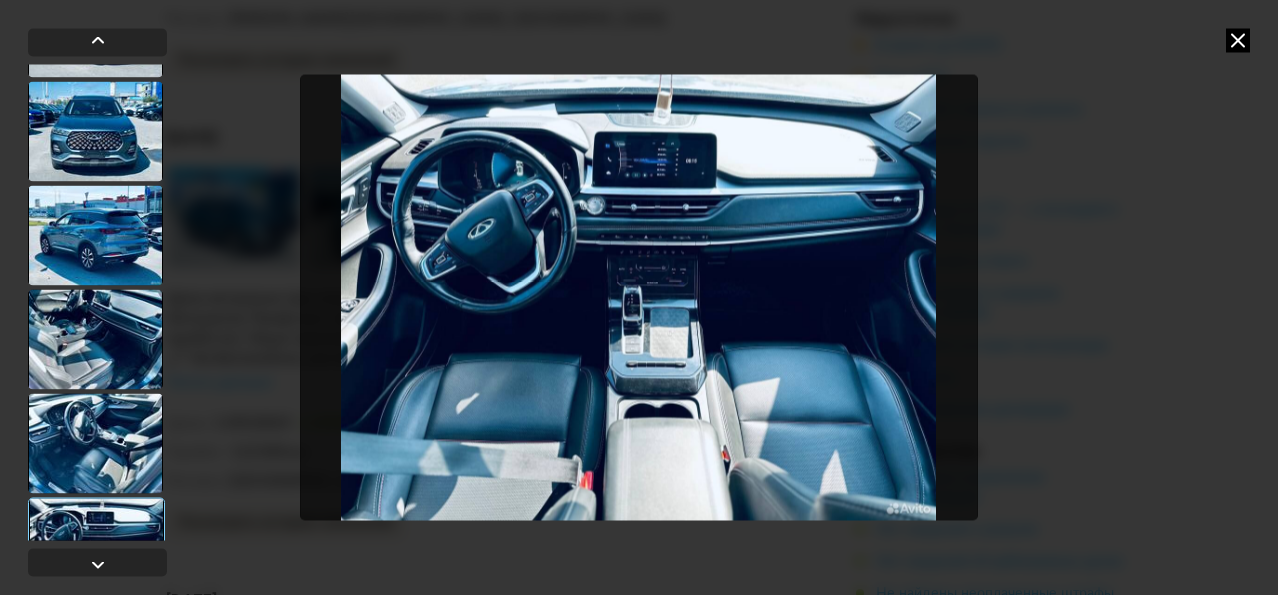 scroll, scrollTop: 200, scrollLeft: 0, axis: vertical 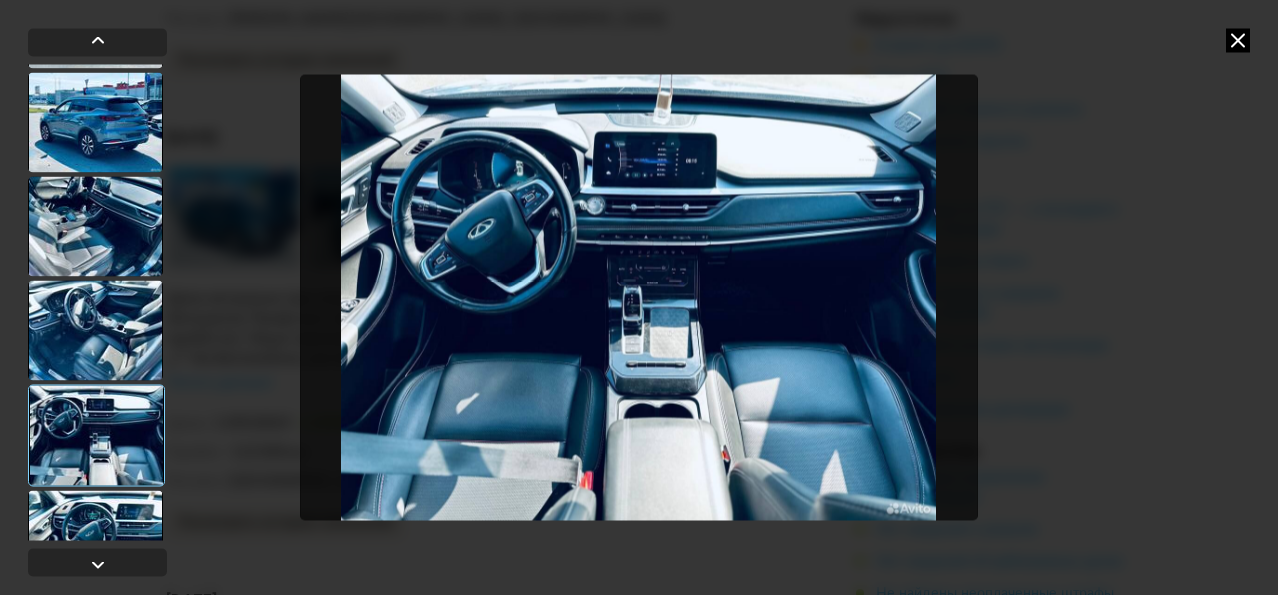 click at bounding box center [95, 540] 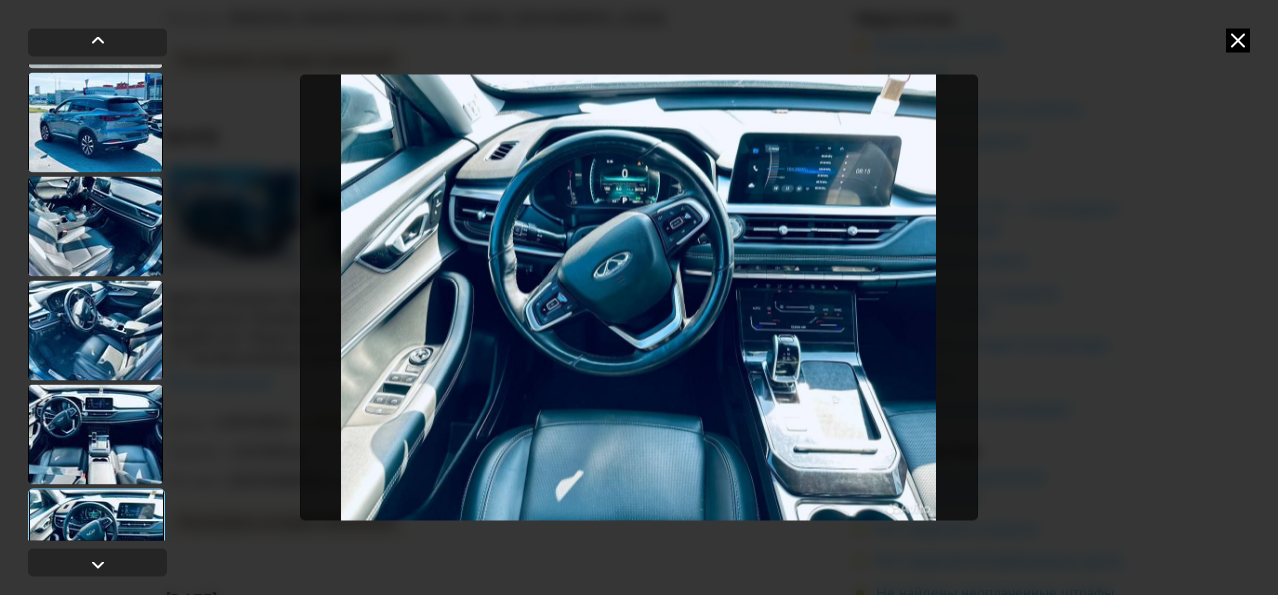 click at bounding box center (638, 297) 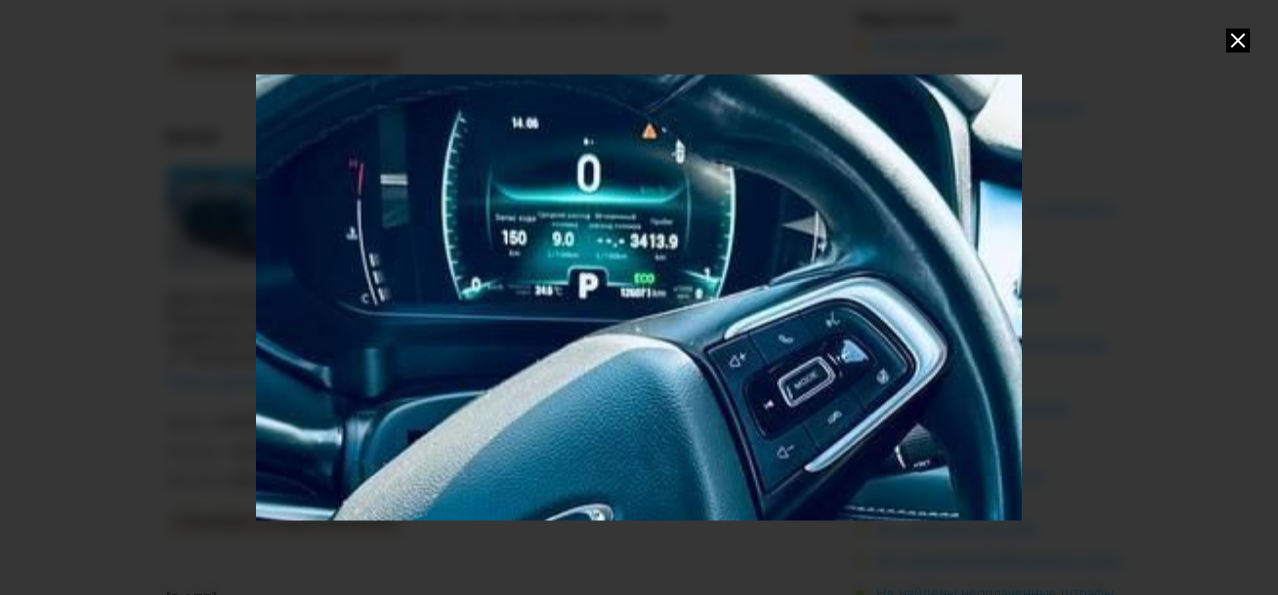drag, startPoint x: 625, startPoint y: 238, endPoint x: 713, endPoint y: 410, distance: 193.20456 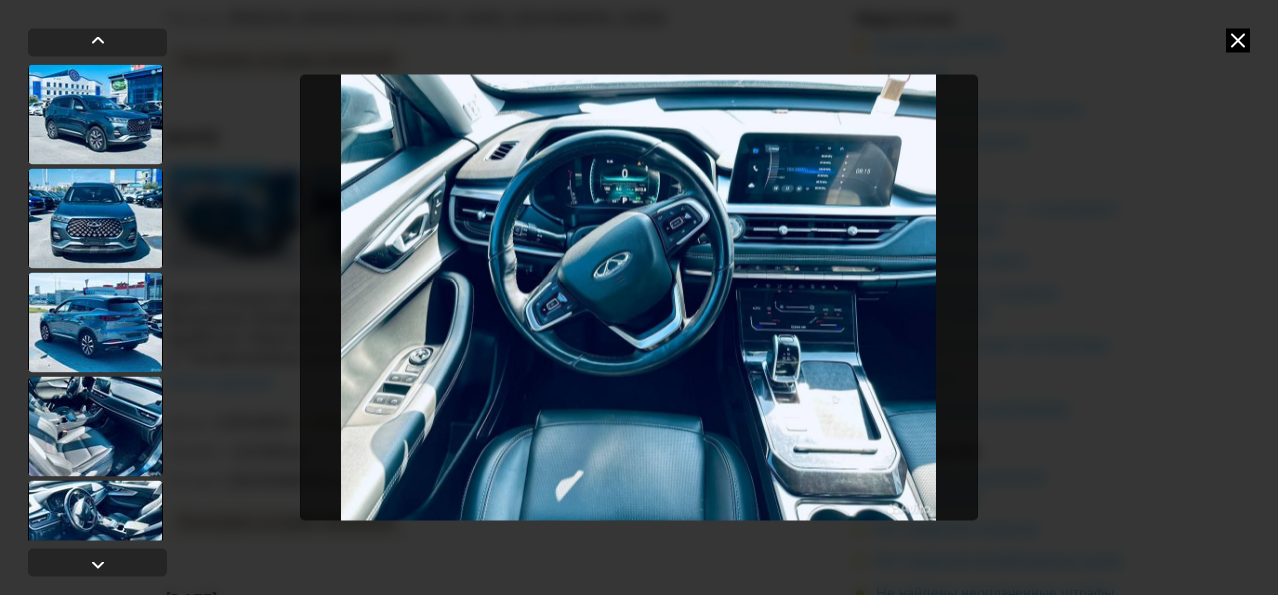 click at bounding box center (638, 297) 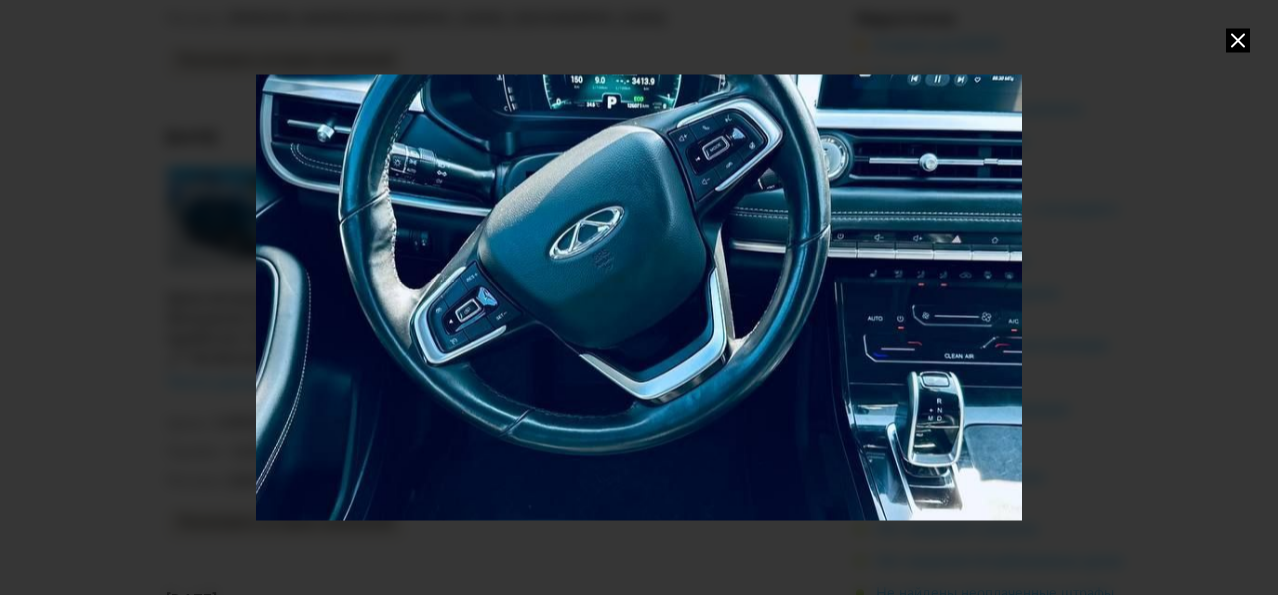 click at bounding box center [639, 297] 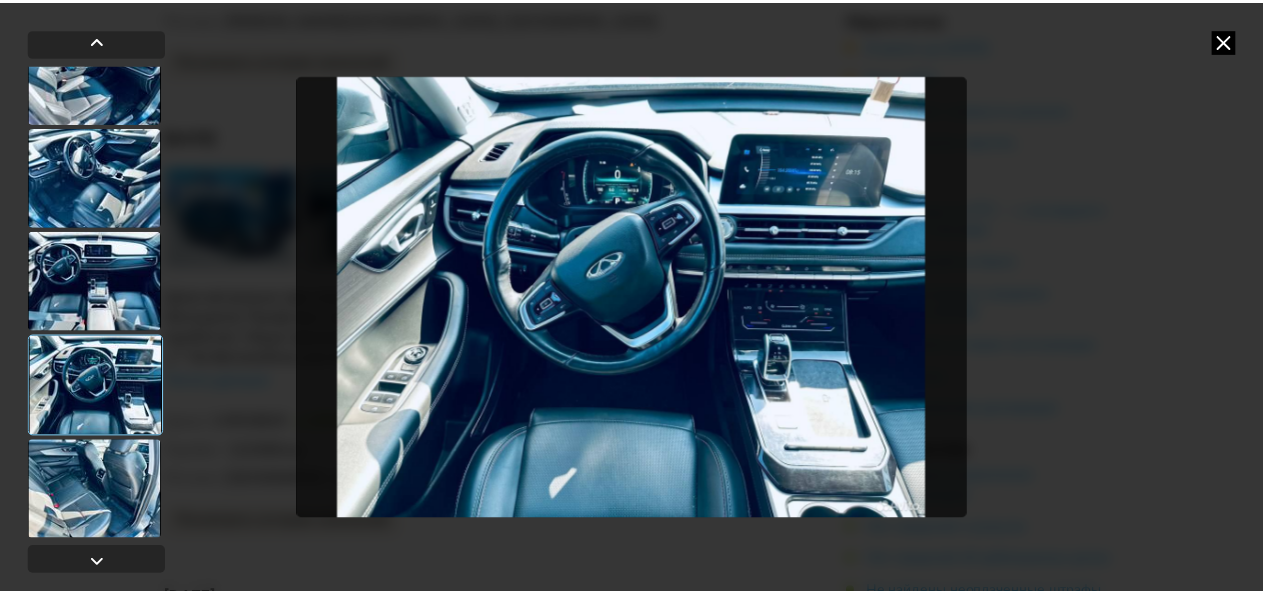 scroll, scrollTop: 357, scrollLeft: 0, axis: vertical 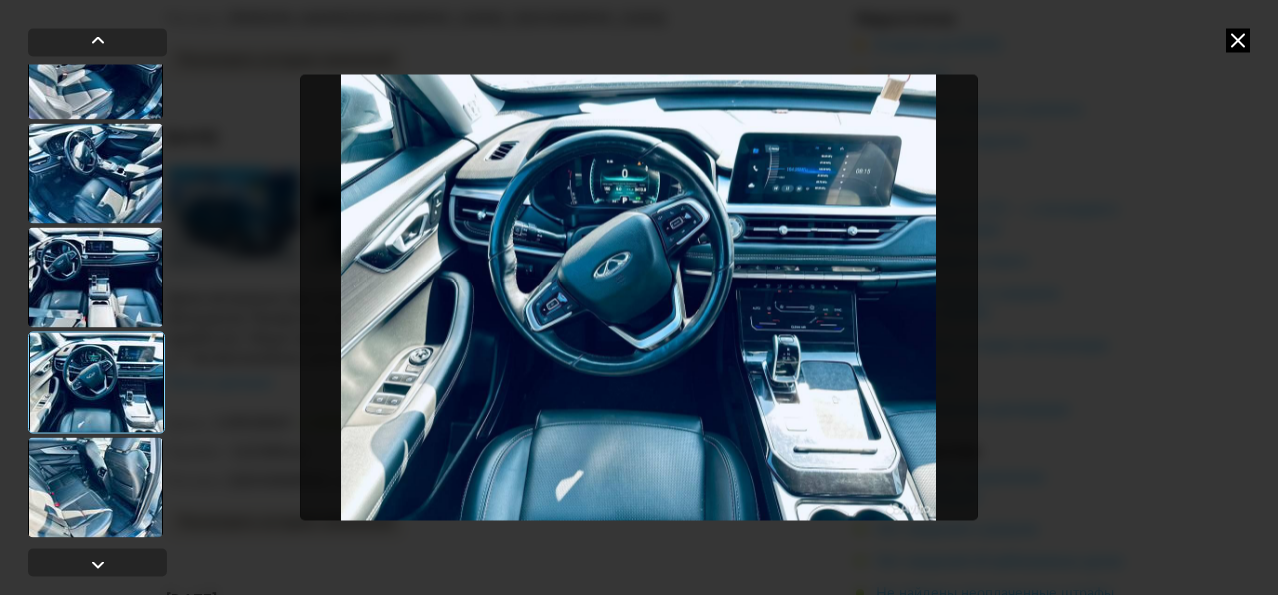 click at bounding box center [96, 382] 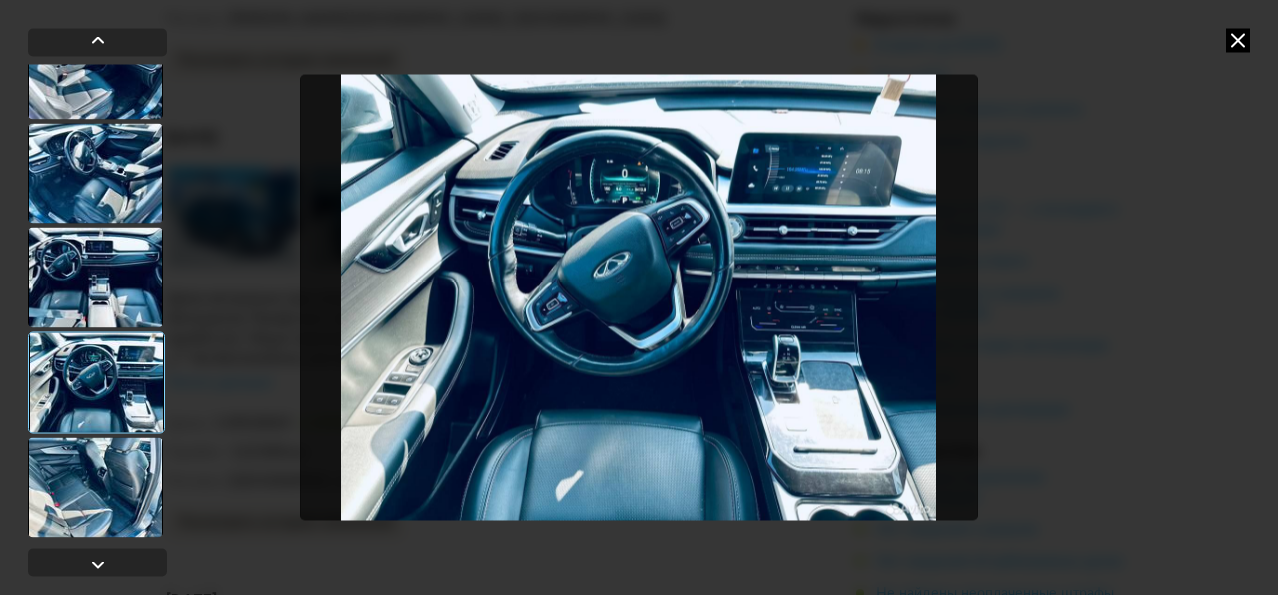 click at bounding box center (96, 382) 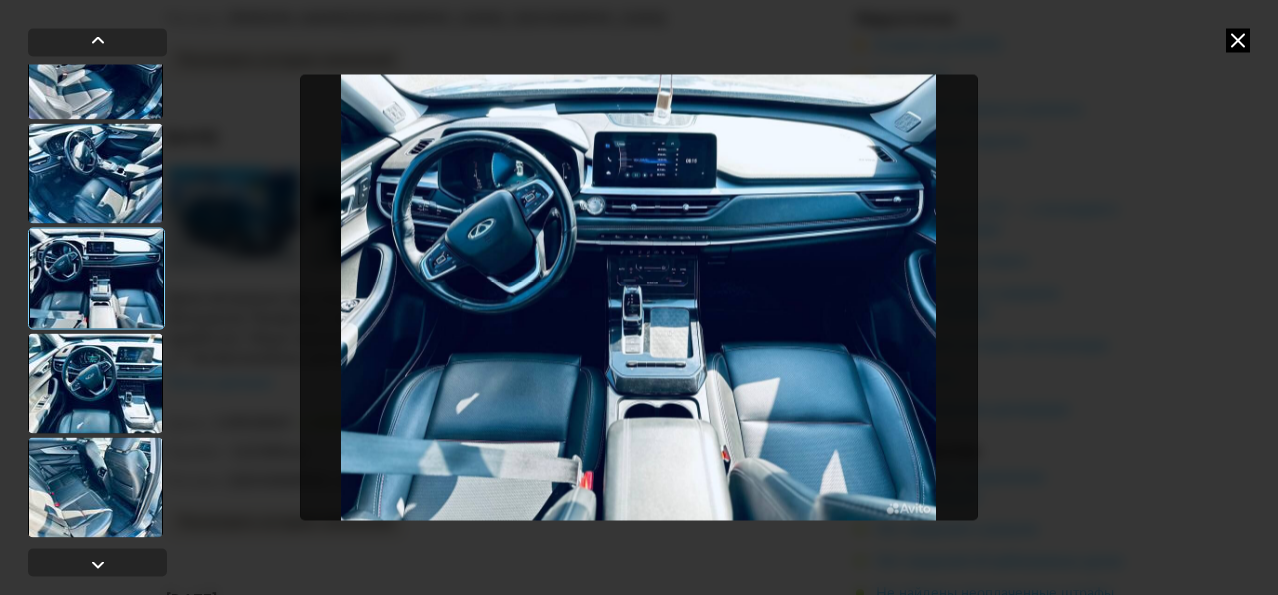 click at bounding box center [95, 383] 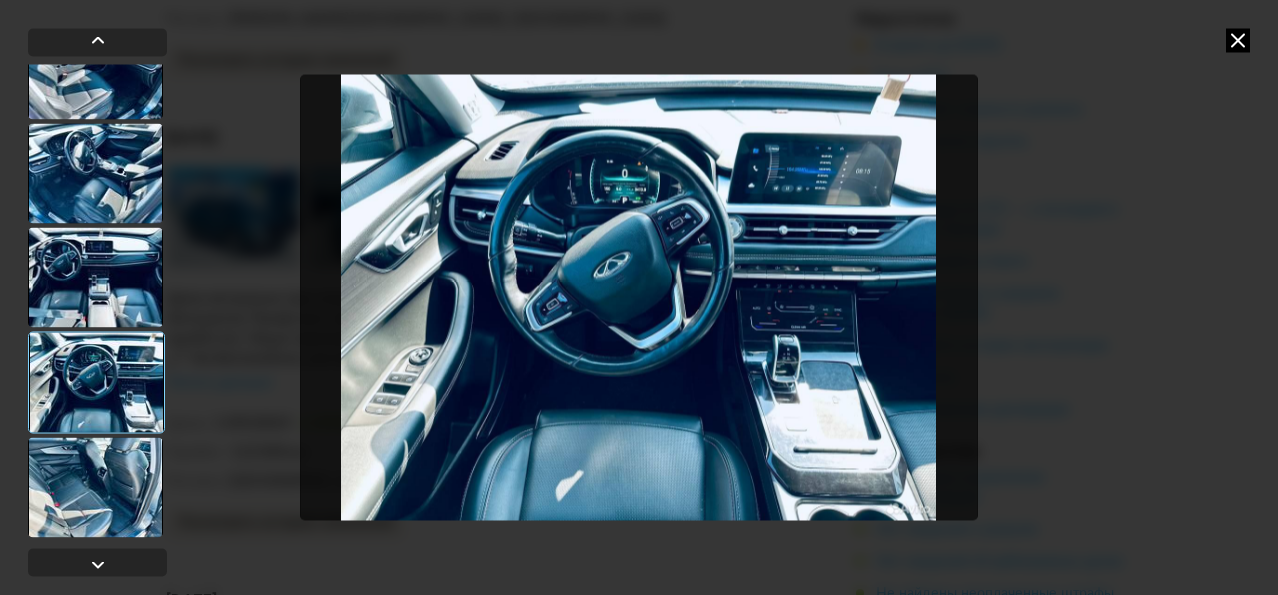 click at bounding box center [638, 297] 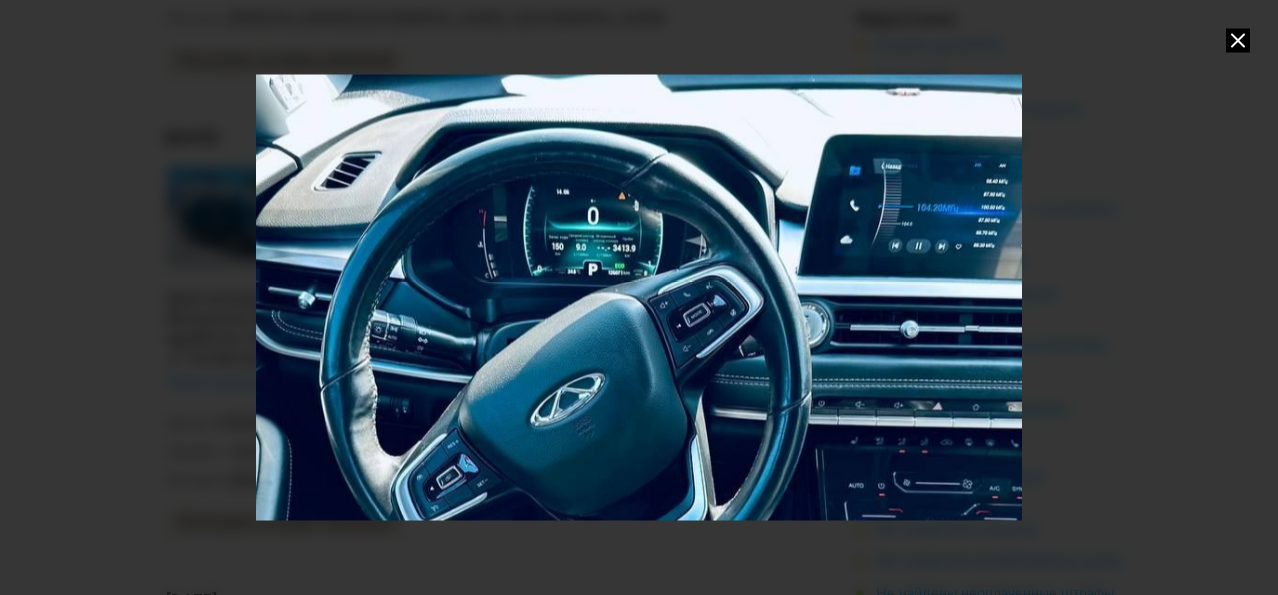drag, startPoint x: 643, startPoint y: 146, endPoint x: 625, endPoint y: 296, distance: 151.07614 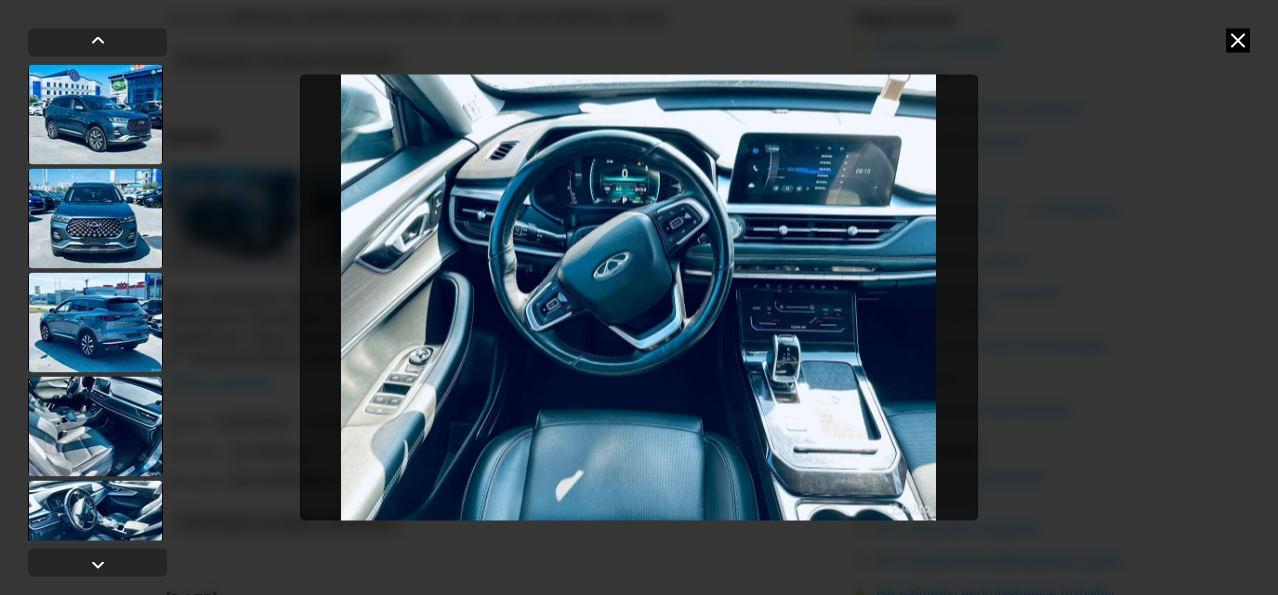 click at bounding box center [638, 297] 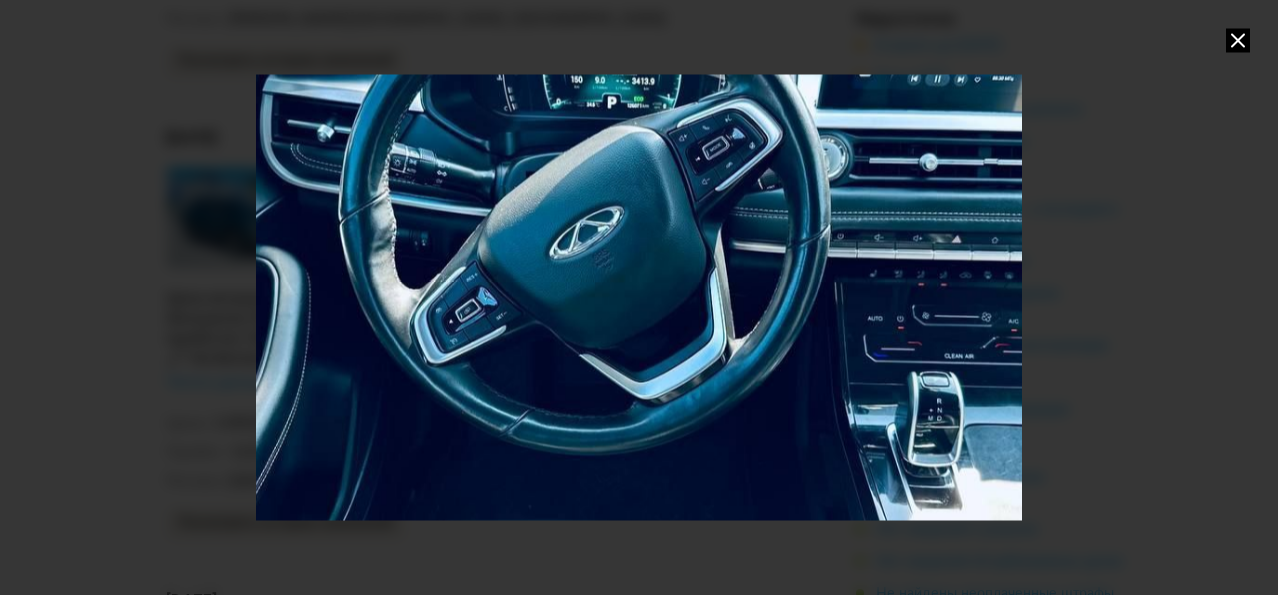 click at bounding box center (1238, 40) 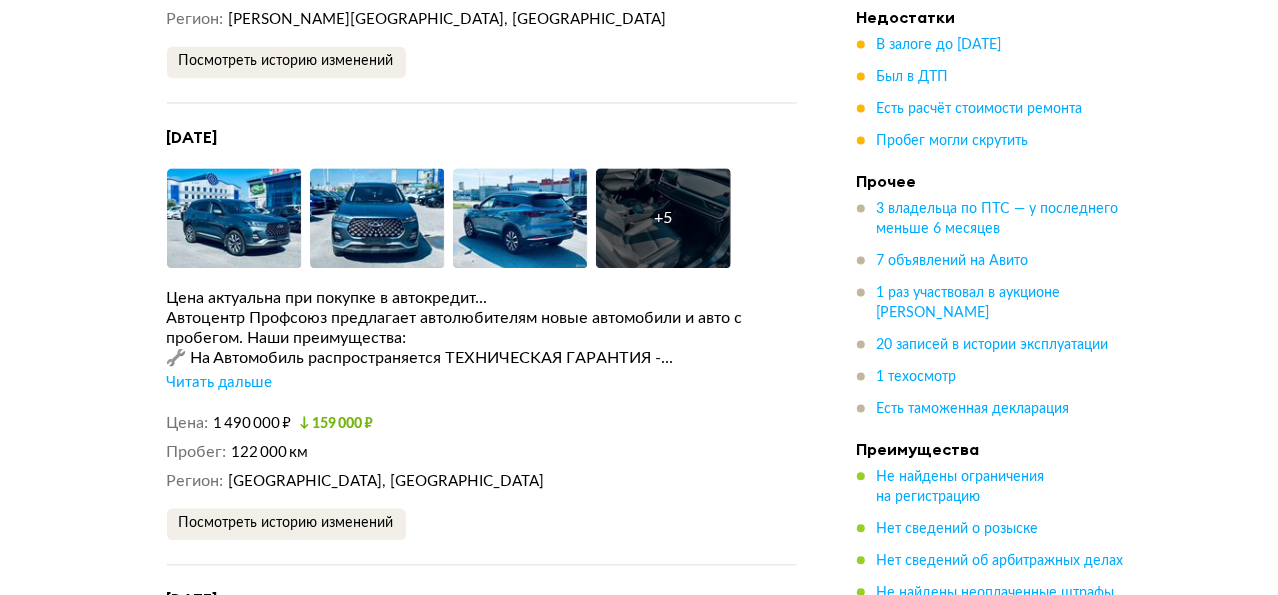 scroll, scrollTop: 5300, scrollLeft: 0, axis: vertical 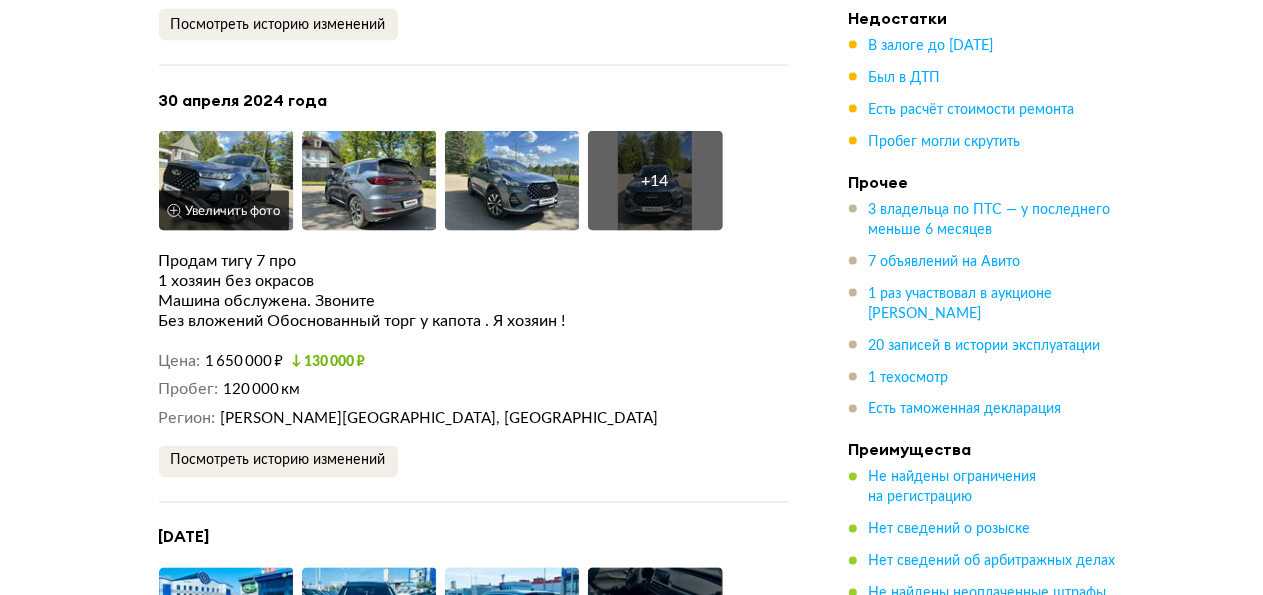 click at bounding box center [226, 181] 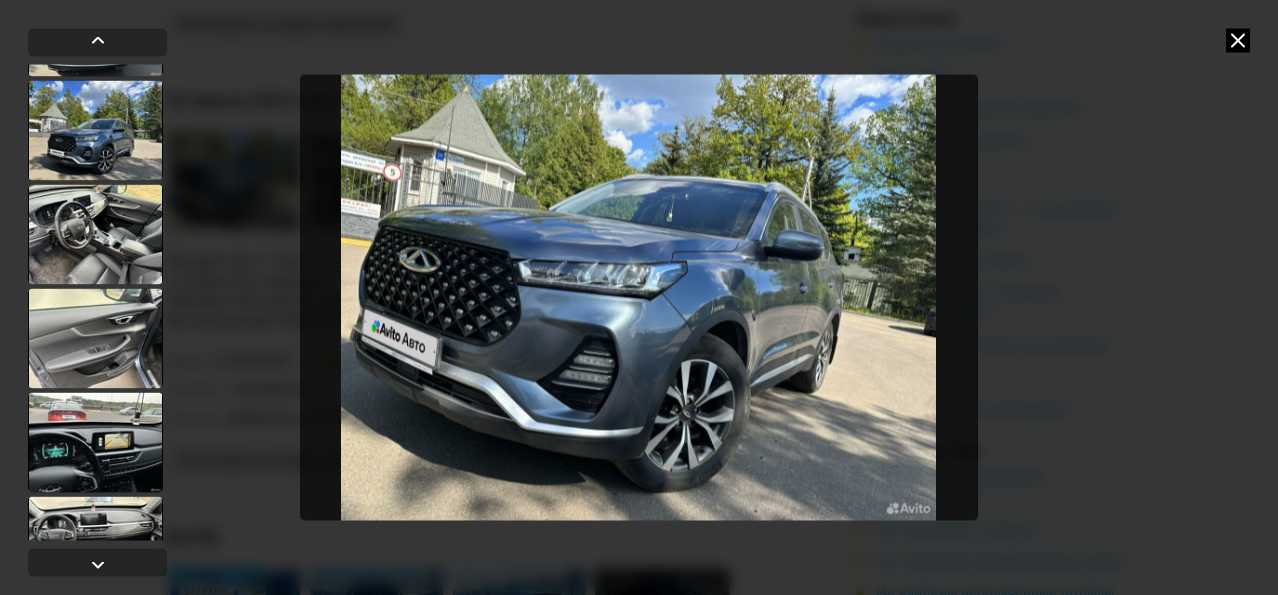 scroll, scrollTop: 700, scrollLeft: 0, axis: vertical 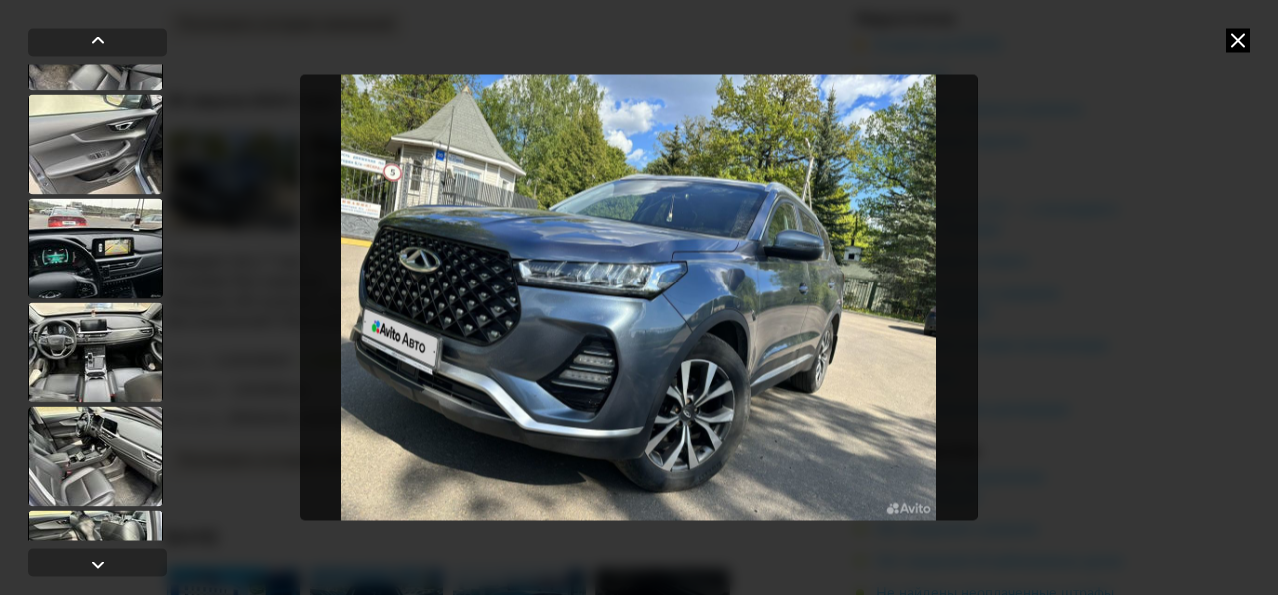 click at bounding box center [95, 248] 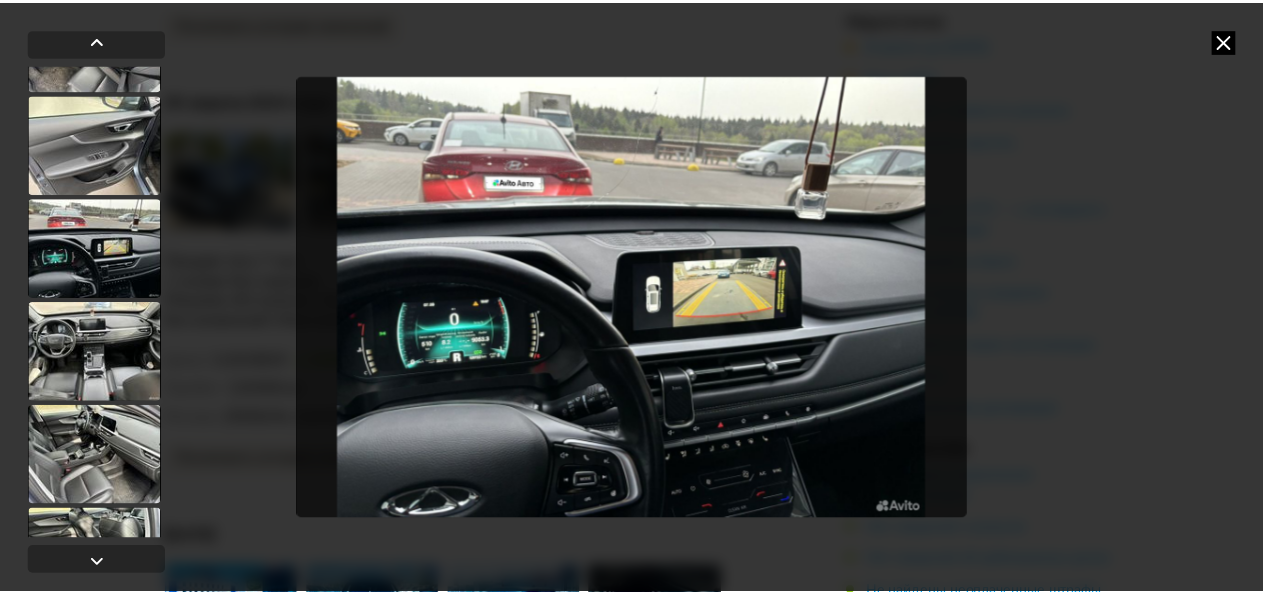 scroll, scrollTop: 698, scrollLeft: 0, axis: vertical 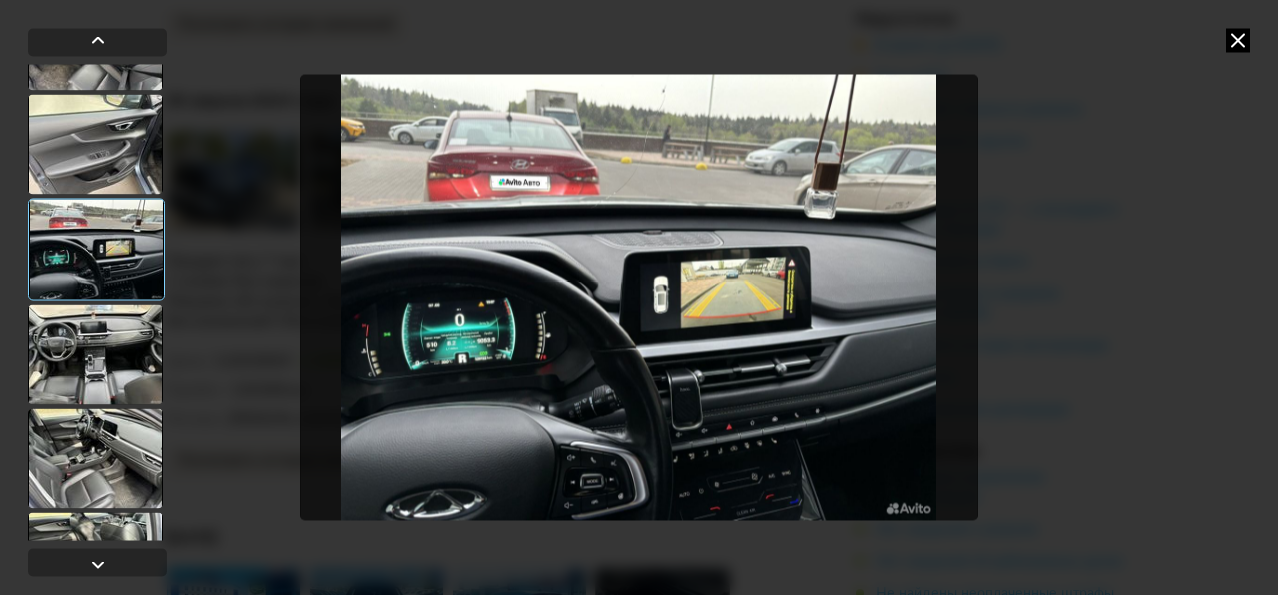 click at bounding box center [638, 297] 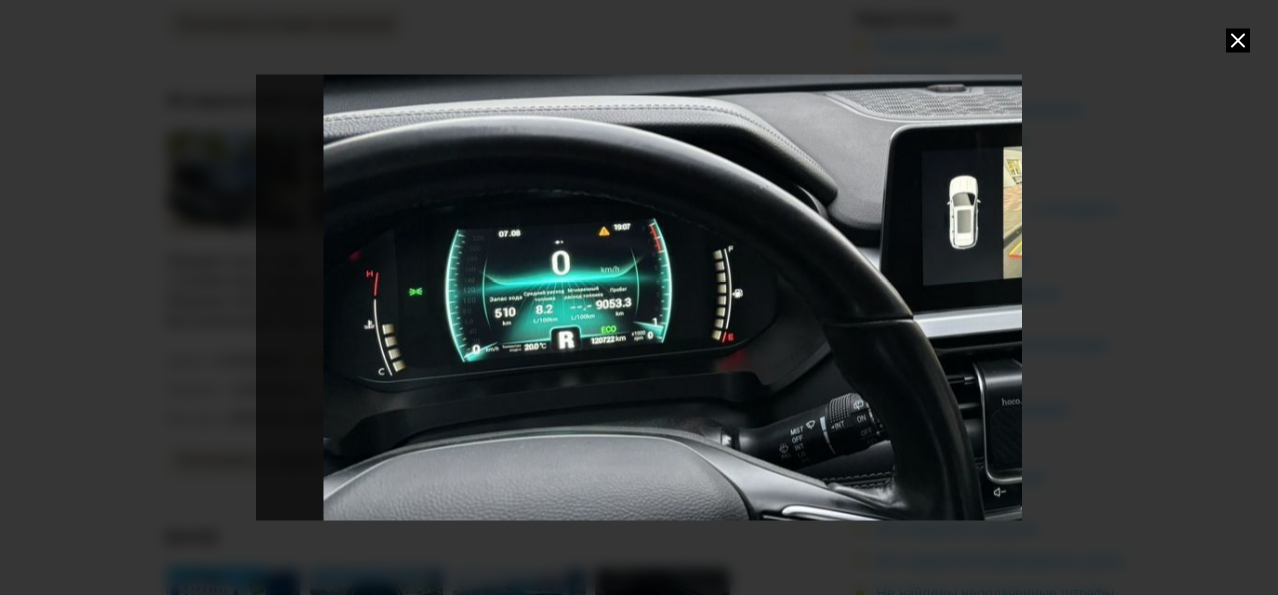 drag, startPoint x: 474, startPoint y: 408, endPoint x: 753, endPoint y: 329, distance: 289.96896 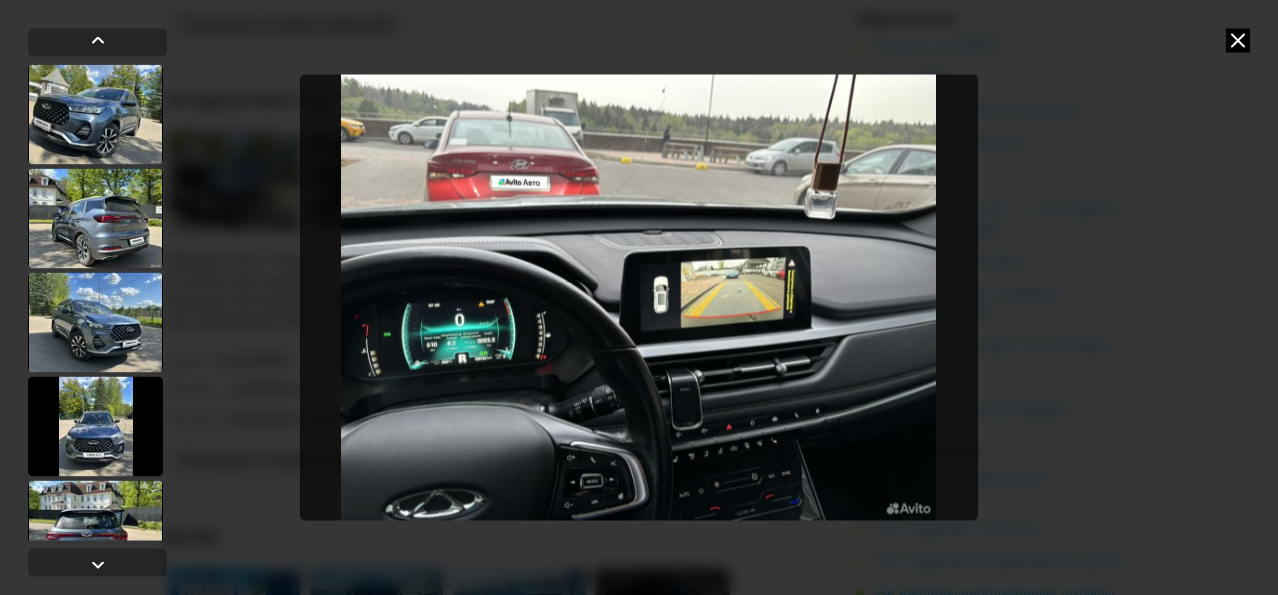 click at bounding box center [638, 297] 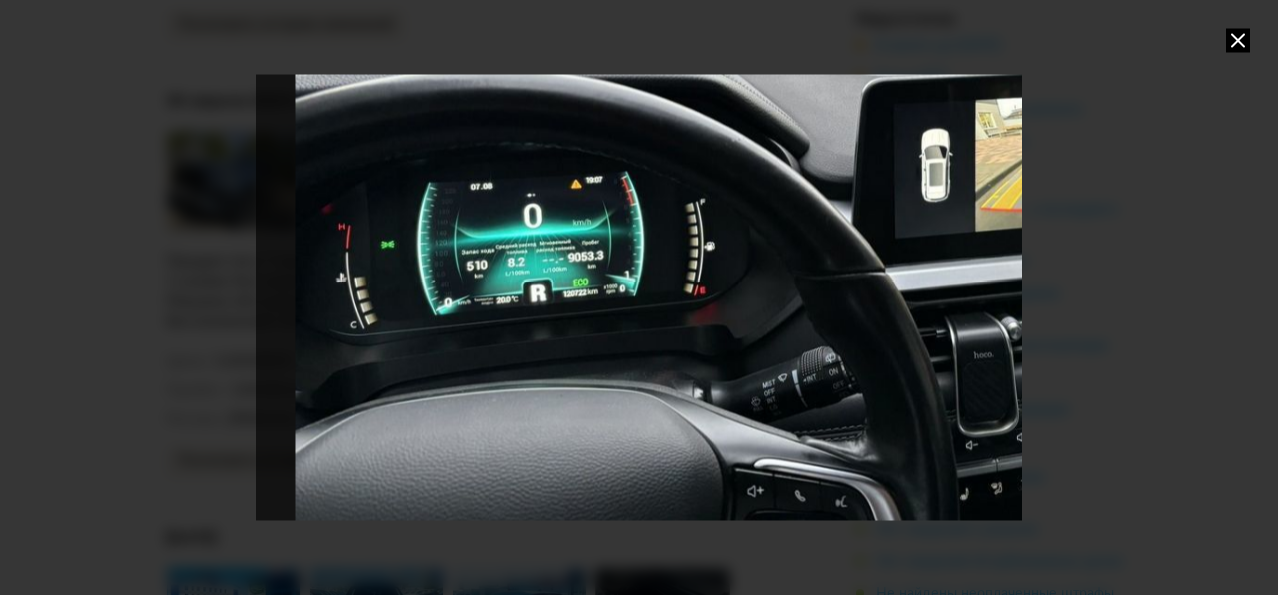 drag, startPoint x: 419, startPoint y: 358, endPoint x: 670, endPoint y: 232, distance: 280.8505 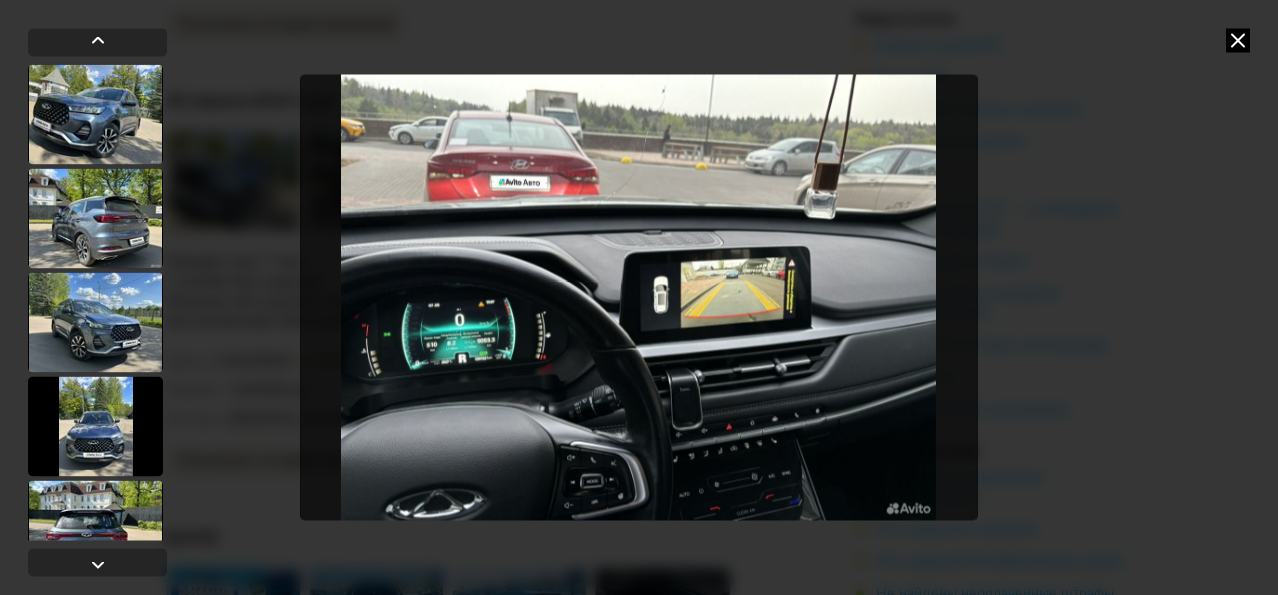 click at bounding box center [638, 297] 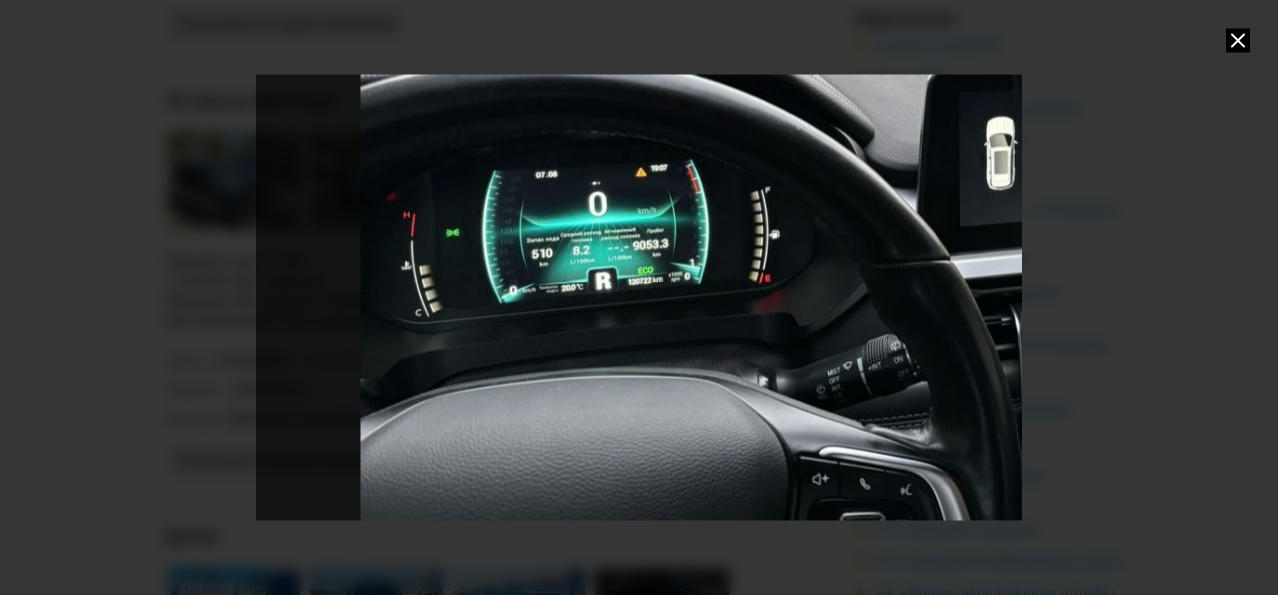 drag, startPoint x: 507, startPoint y: 328, endPoint x: 823, endPoint y: 190, distance: 344.8188 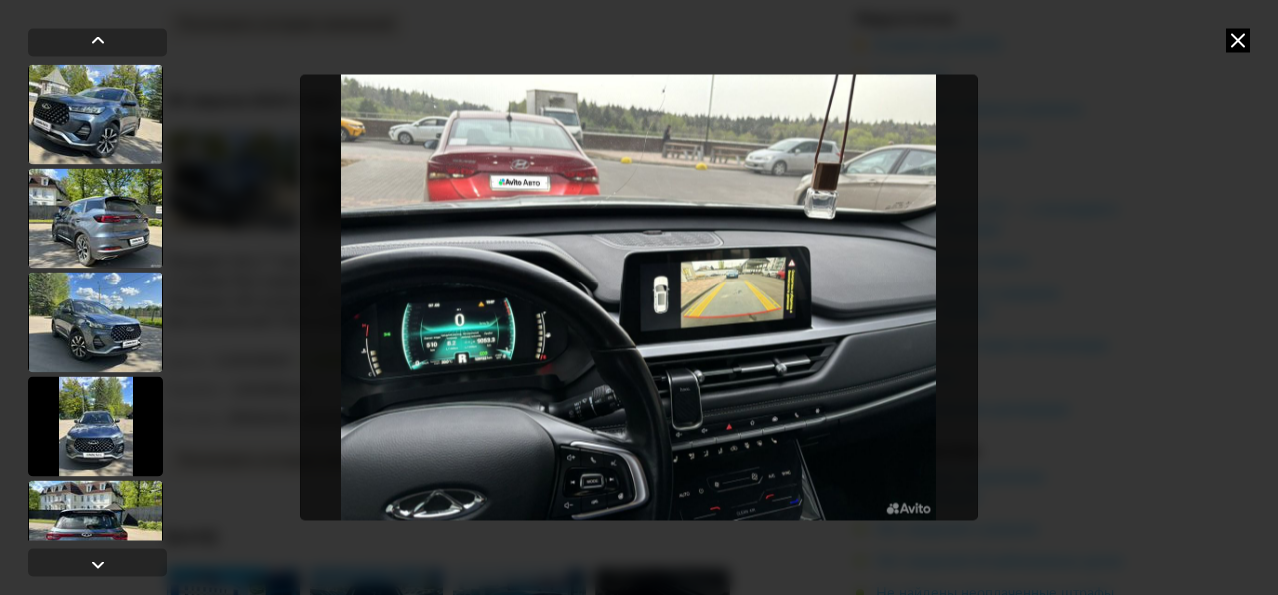 click at bounding box center (1238, 40) 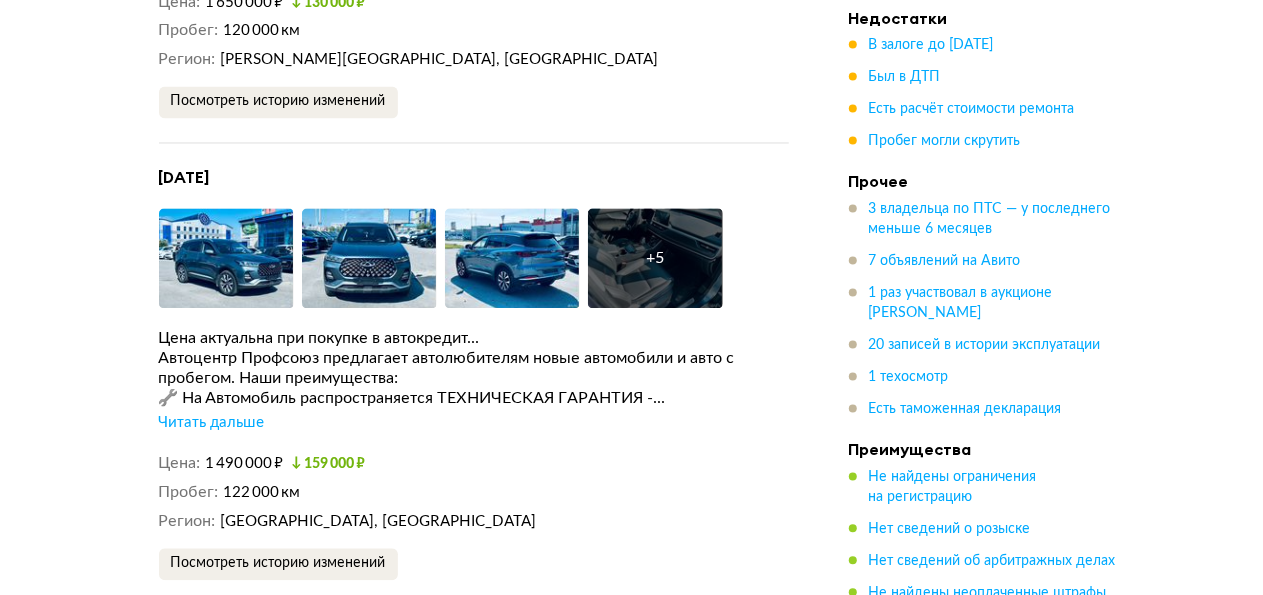 scroll, scrollTop: 5700, scrollLeft: 0, axis: vertical 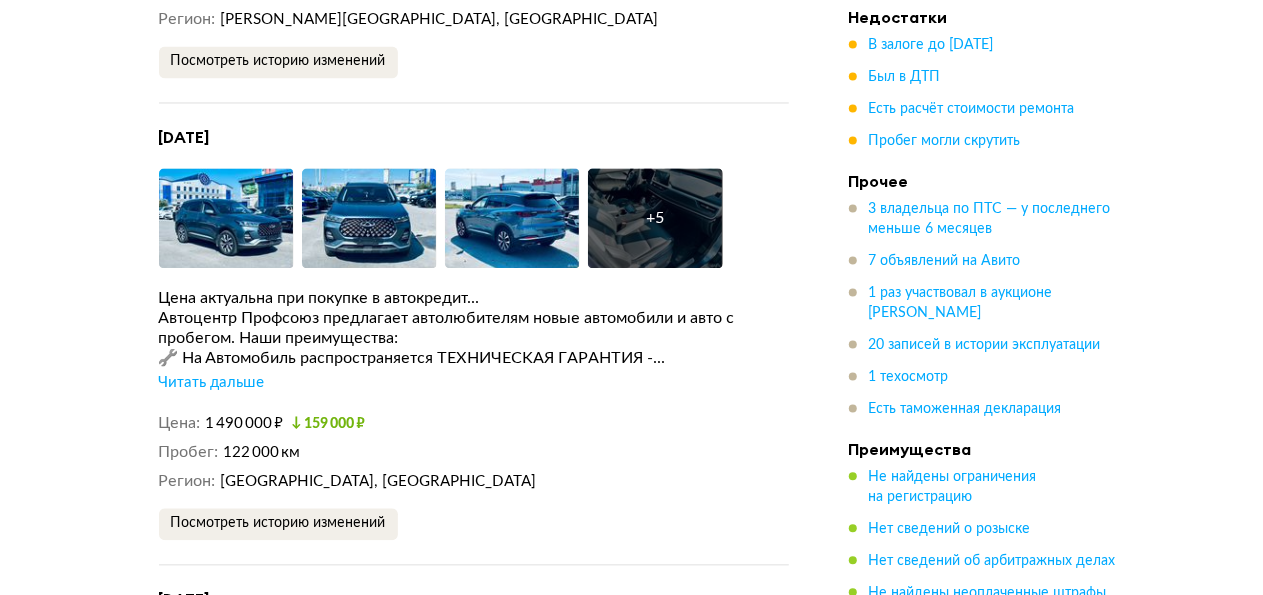 click on "Читать дальше" at bounding box center (212, 383) 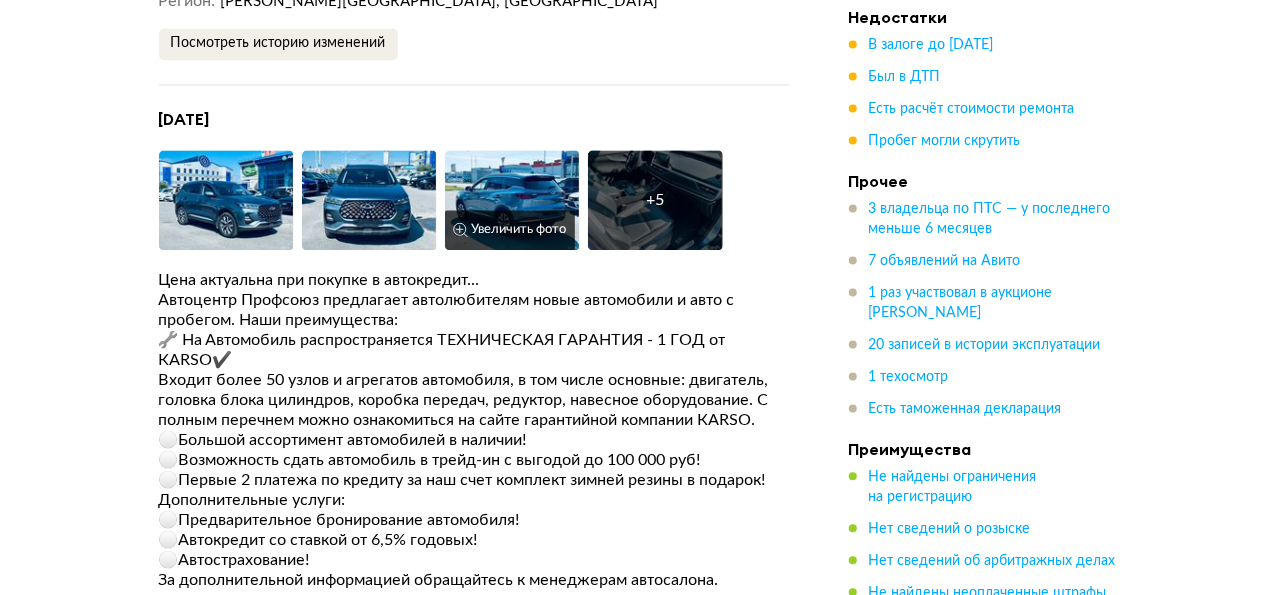 scroll, scrollTop: 5800, scrollLeft: 0, axis: vertical 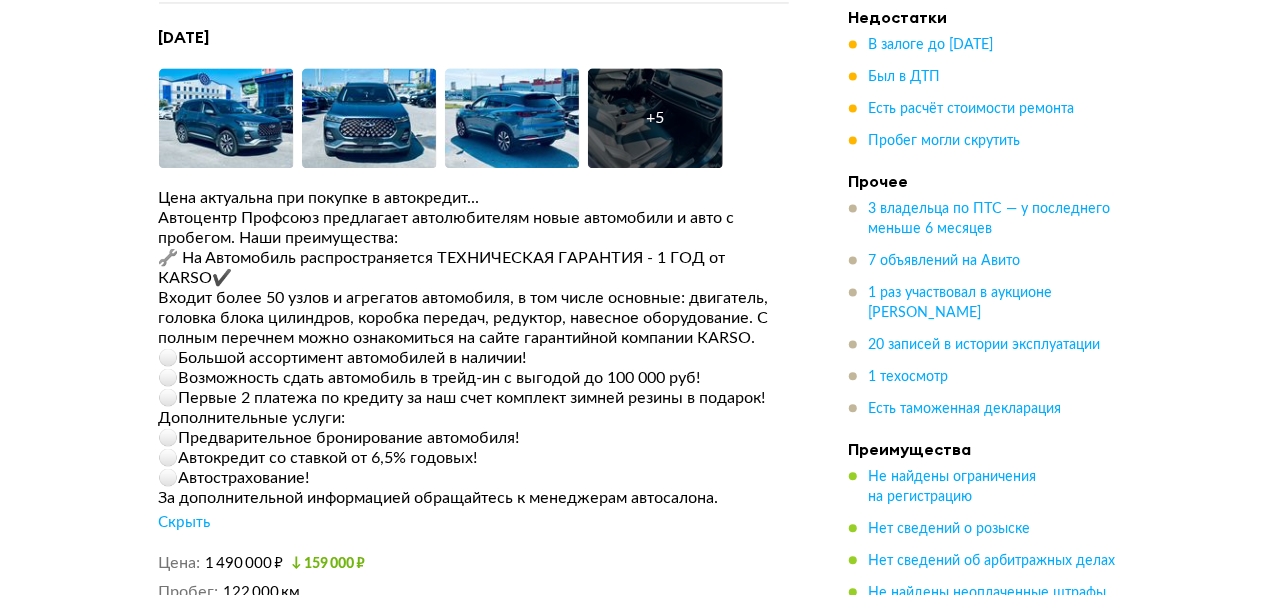 click on "Скрыть" at bounding box center (185, 523) 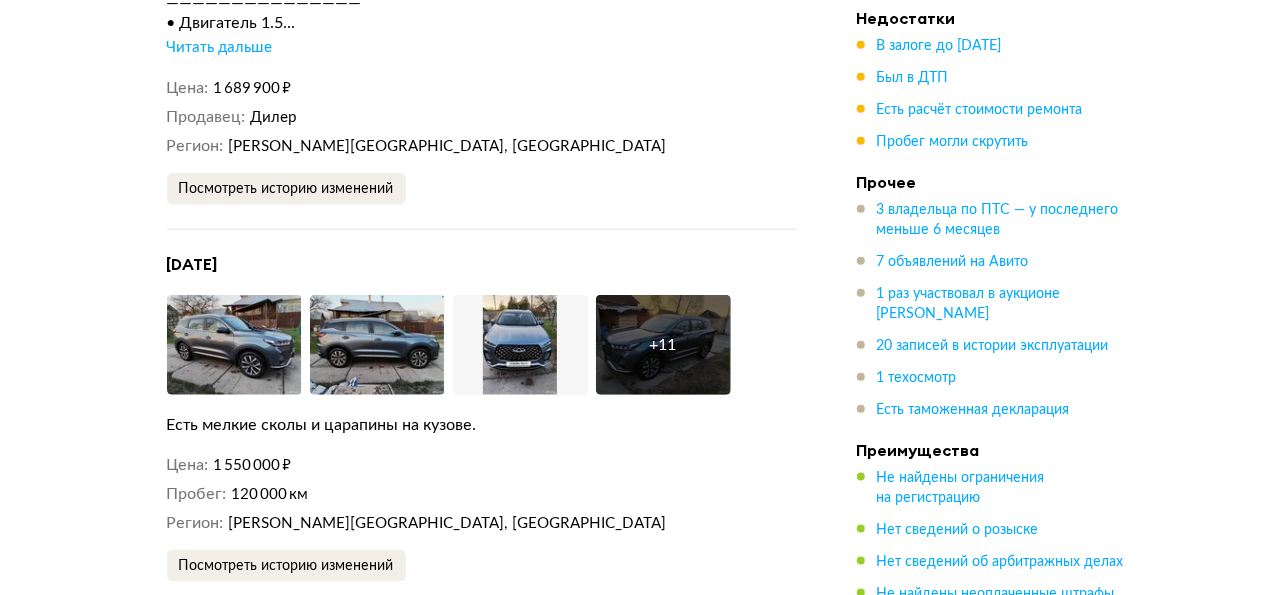 scroll, scrollTop: 4900, scrollLeft: 0, axis: vertical 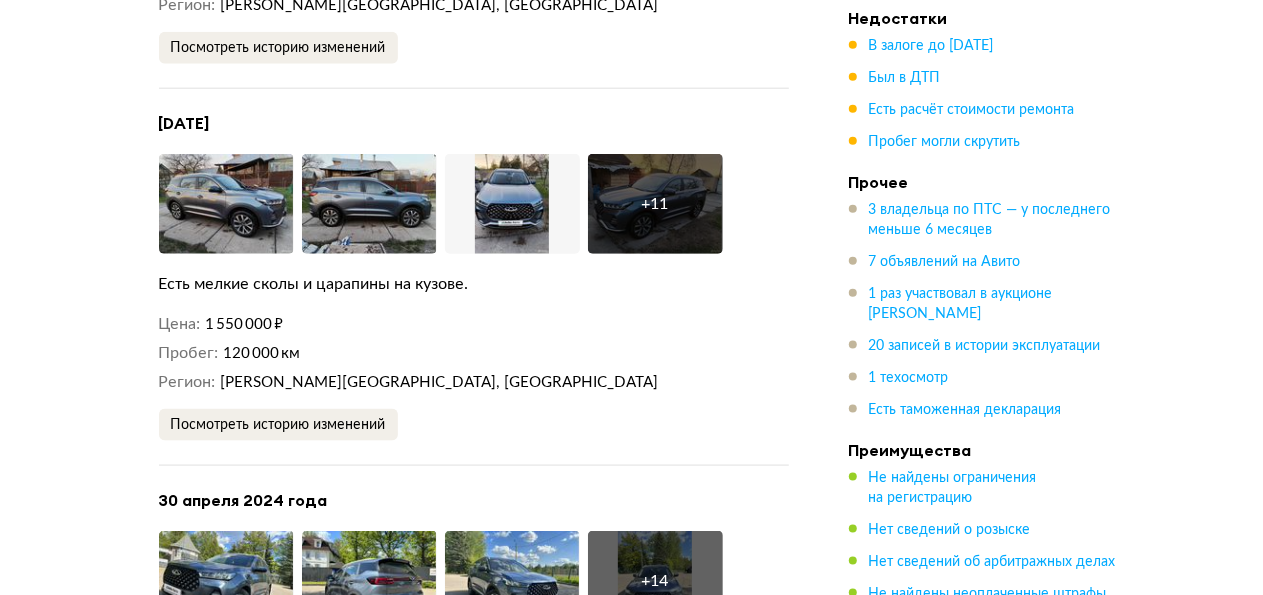 click on "+ 11" at bounding box center (655, 204) 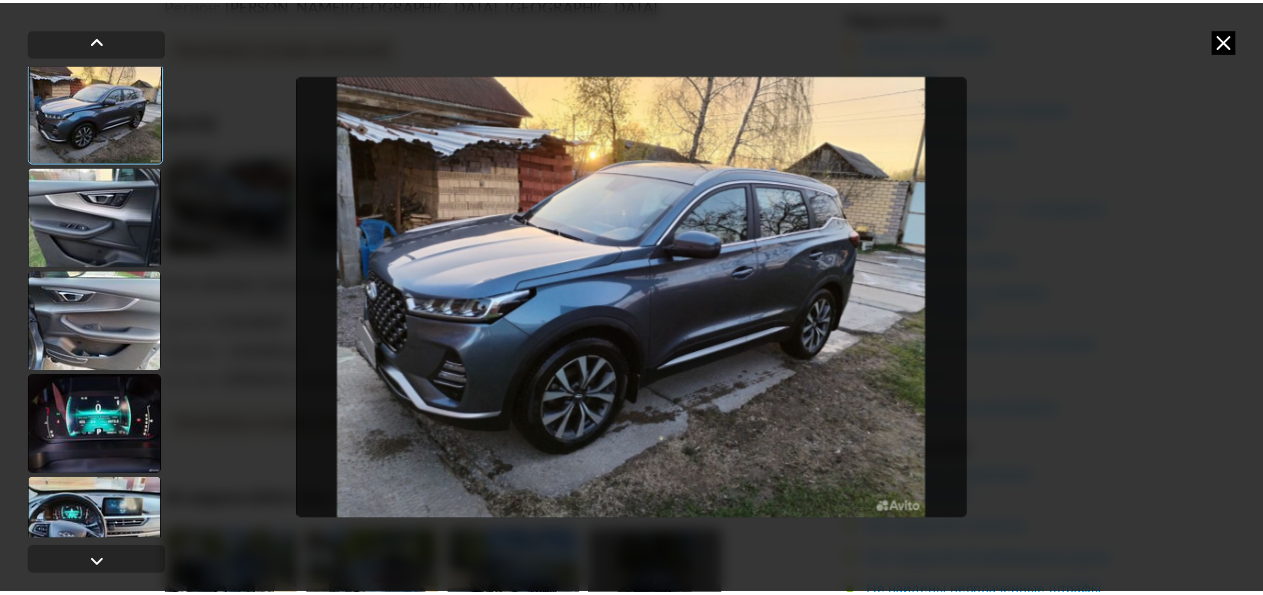 scroll, scrollTop: 400, scrollLeft: 0, axis: vertical 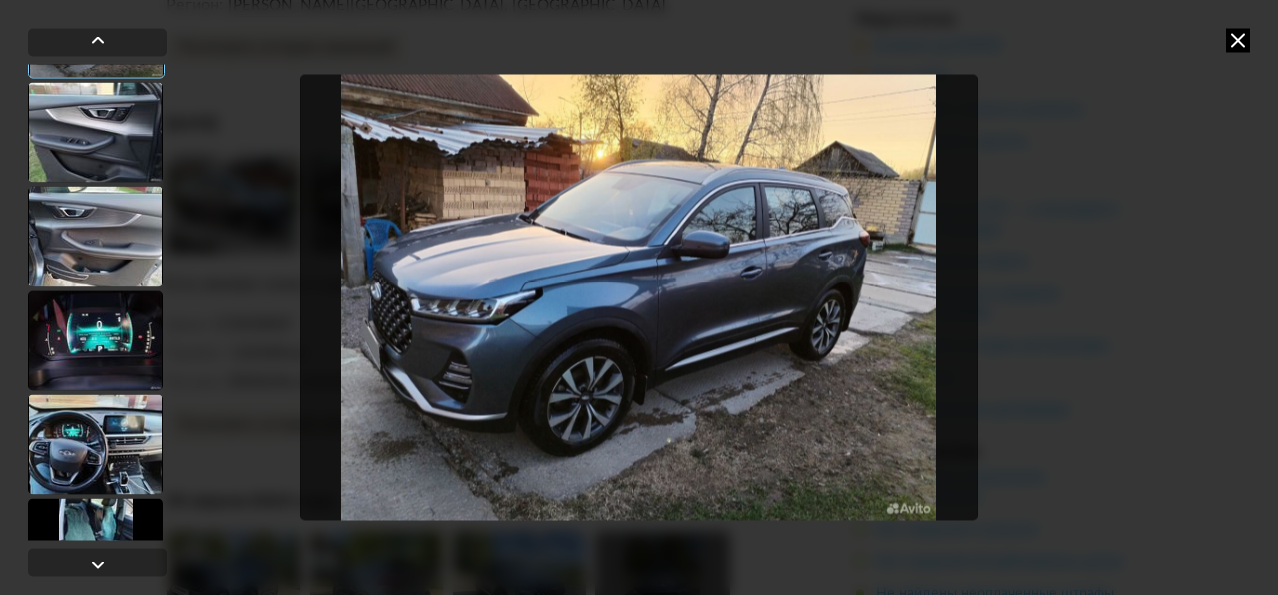 click at bounding box center (95, 340) 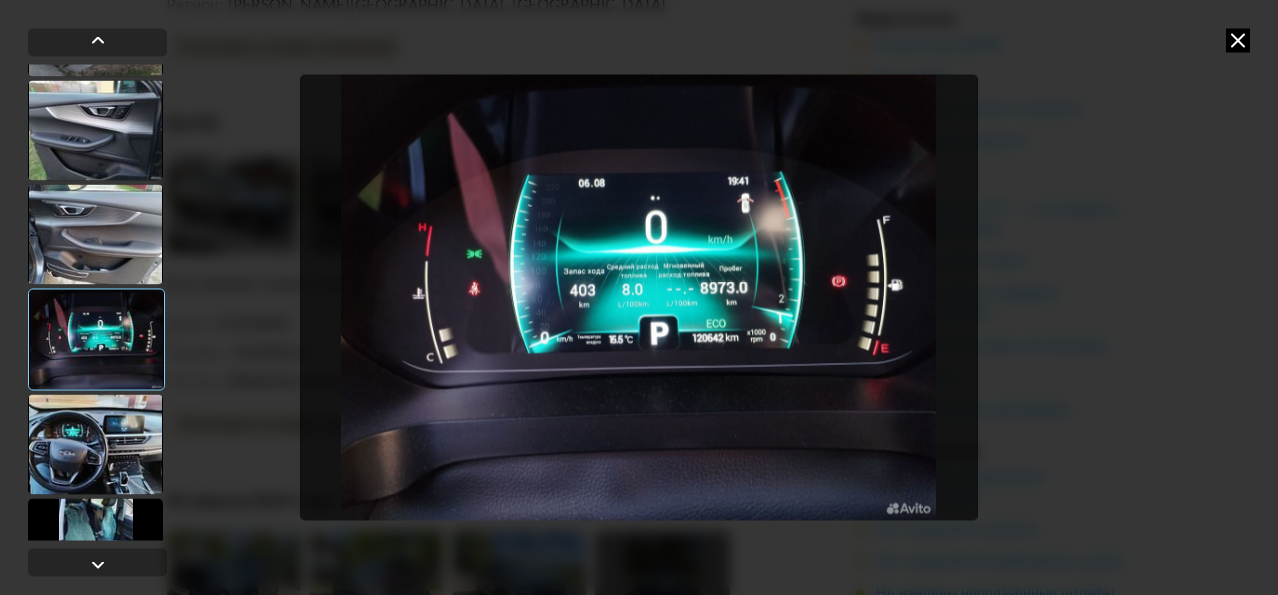 click at bounding box center (1238, 40) 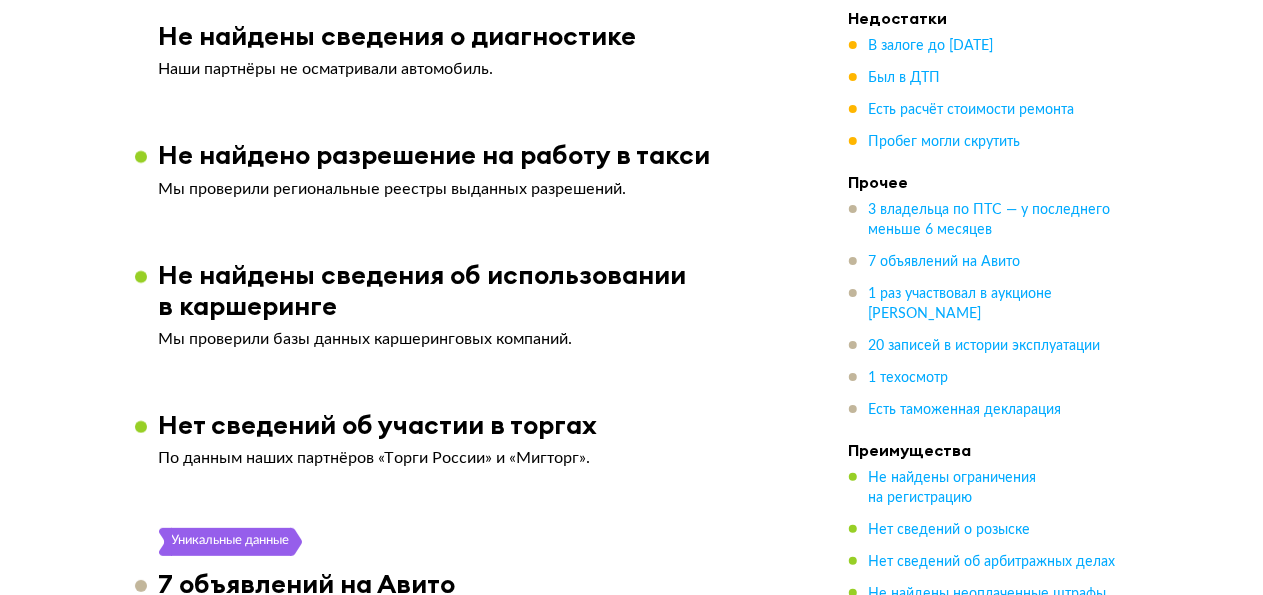 scroll, scrollTop: 3700, scrollLeft: 0, axis: vertical 